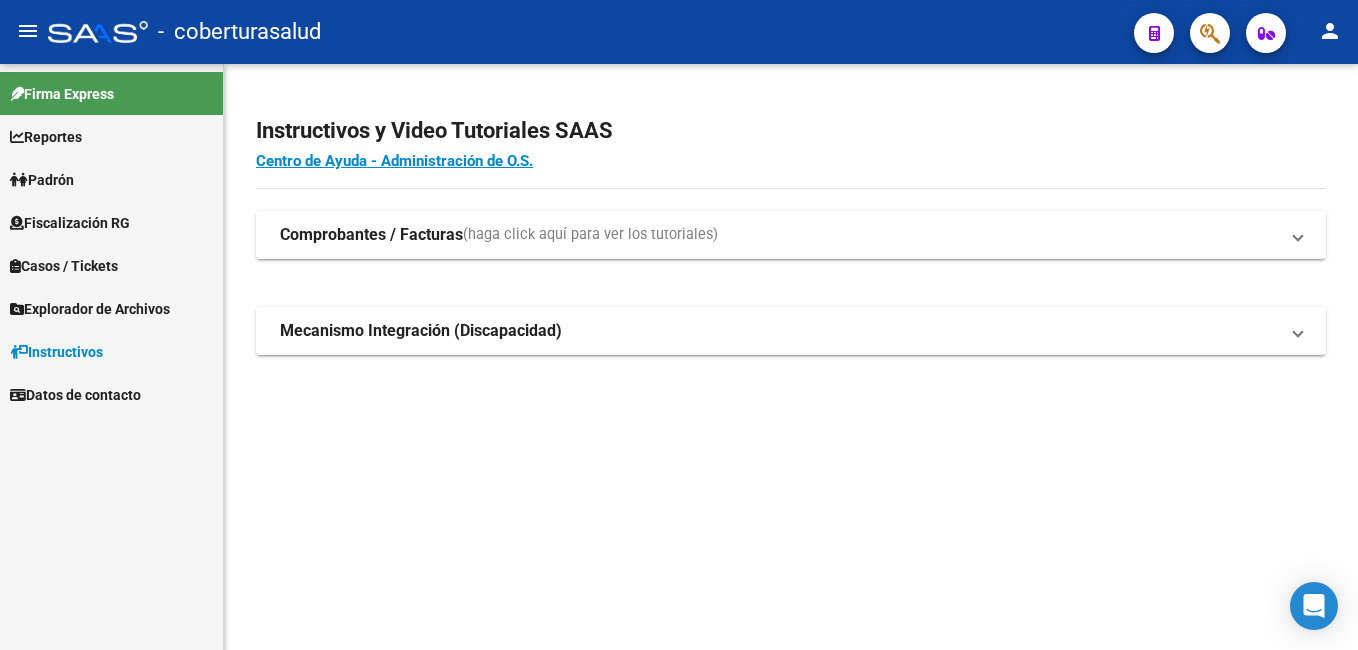 scroll, scrollTop: 0, scrollLeft: 0, axis: both 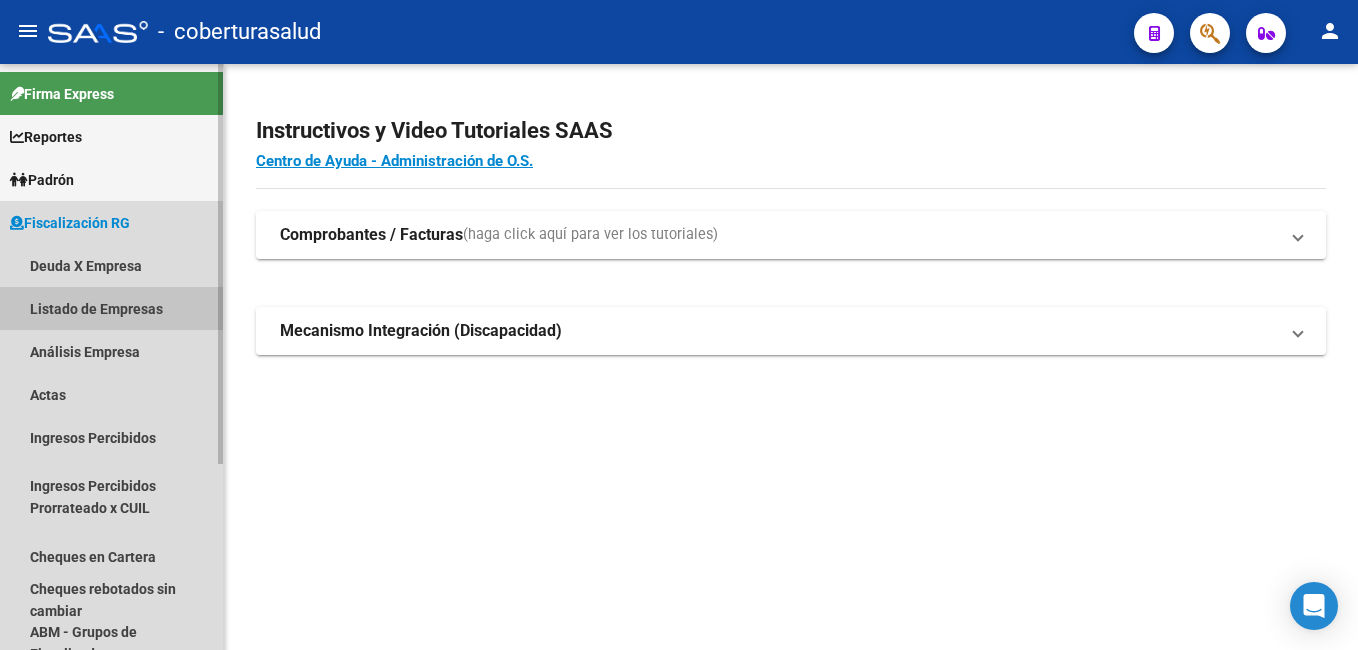 click on "Listado de Empresas" at bounding box center (111, 308) 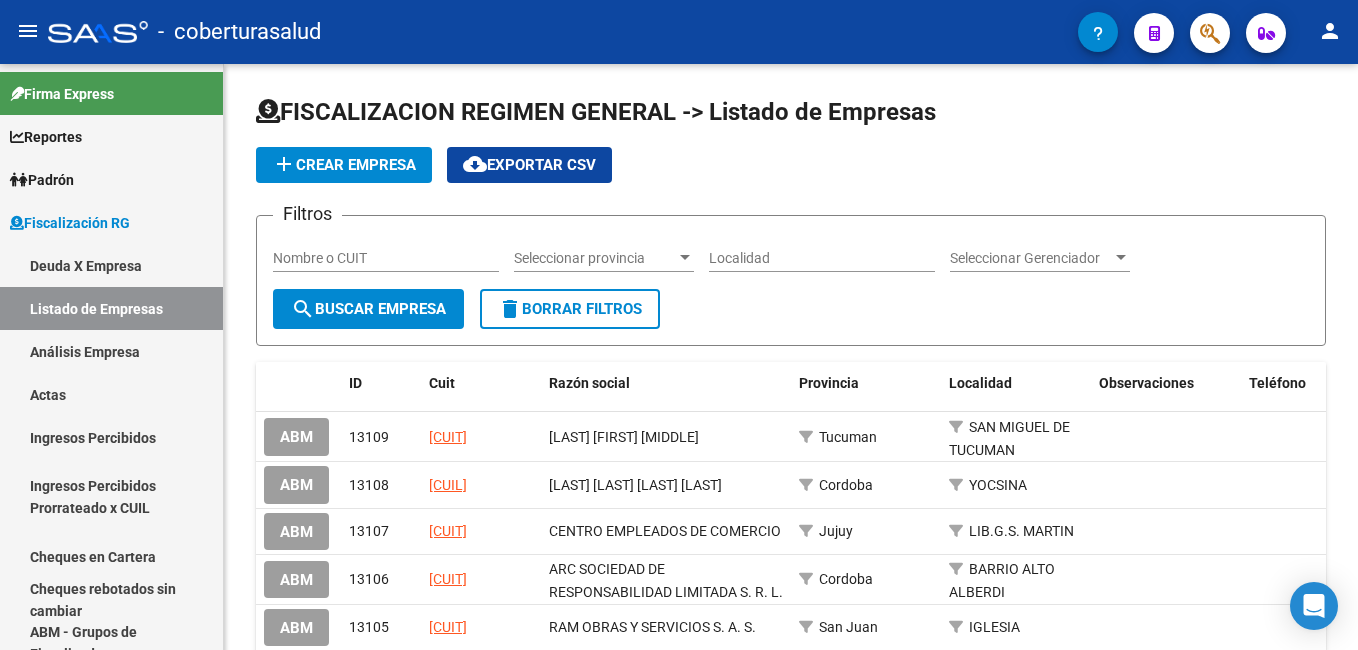 click on "Nombre o CUIT" at bounding box center [386, 258] 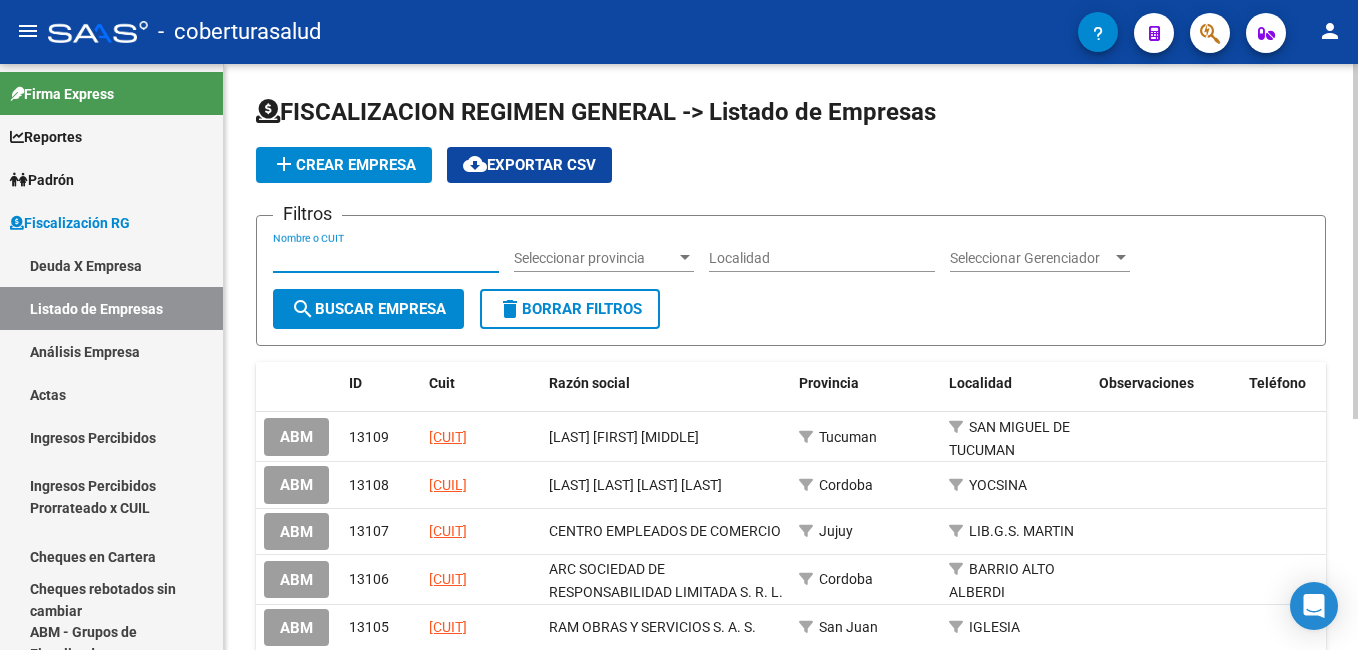 paste on "[CUIT]" 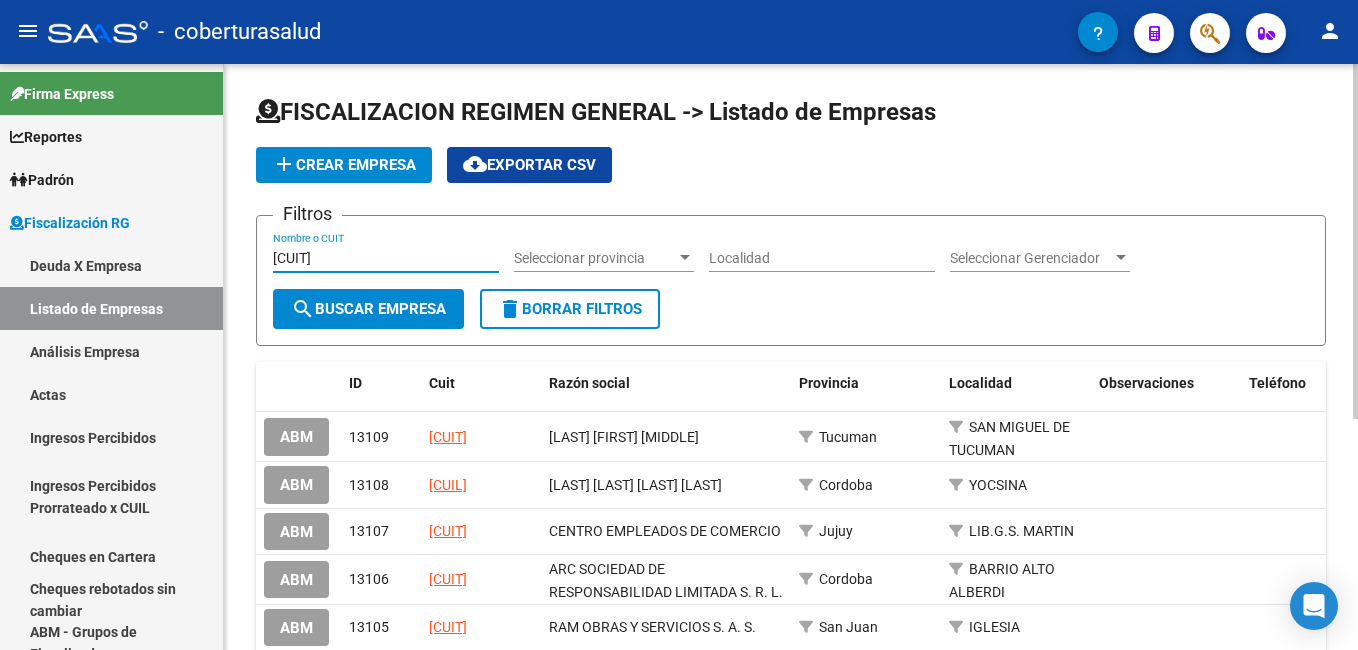 click on "search  Buscar Empresa" 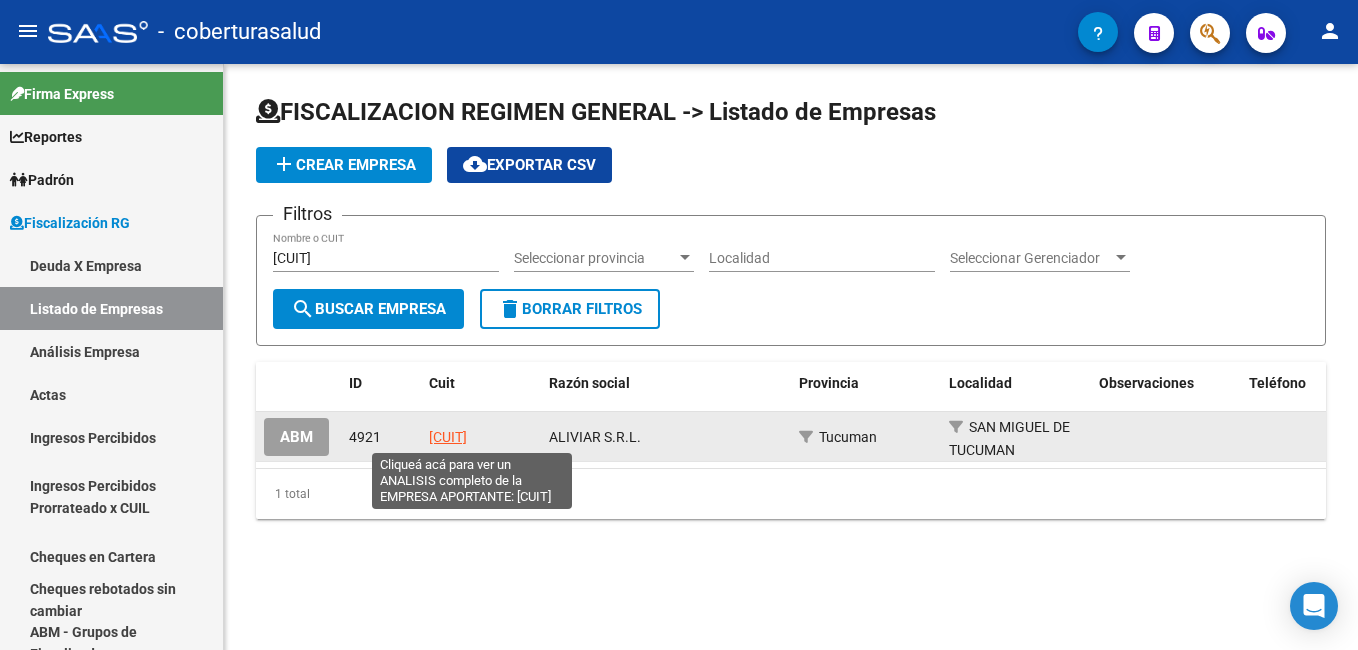 click on "[CUIT]" 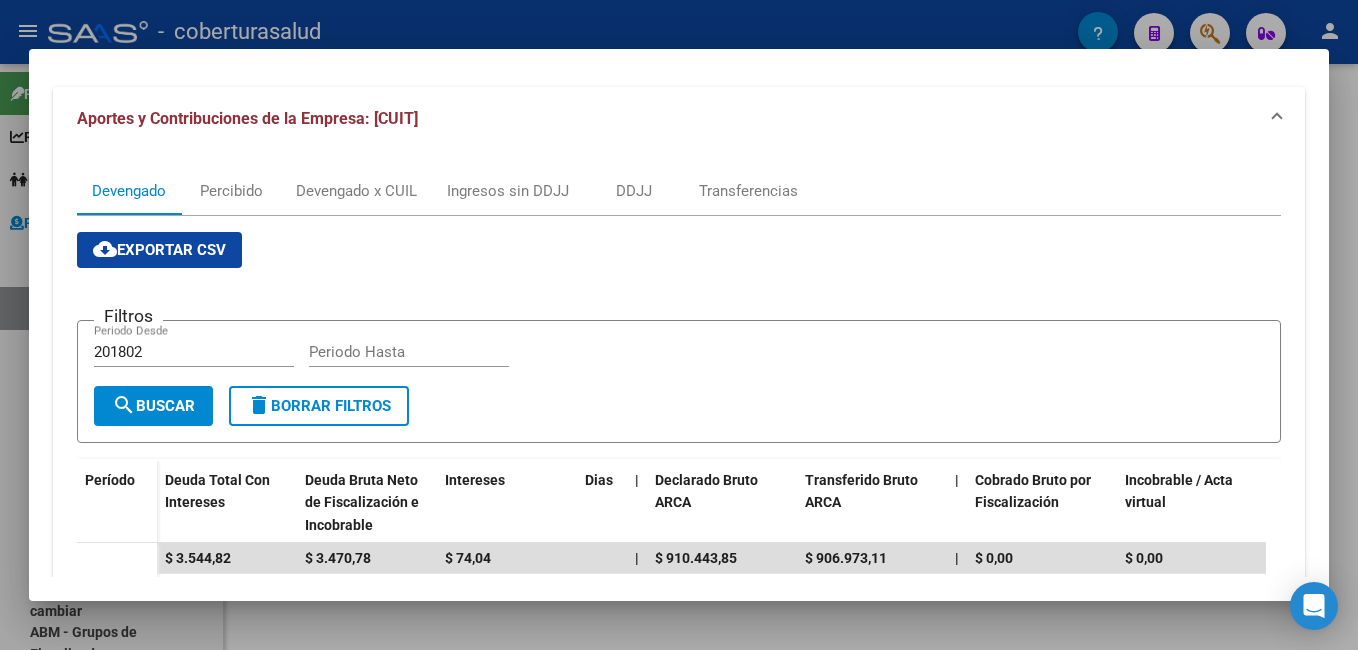 scroll, scrollTop: 300, scrollLeft: 0, axis: vertical 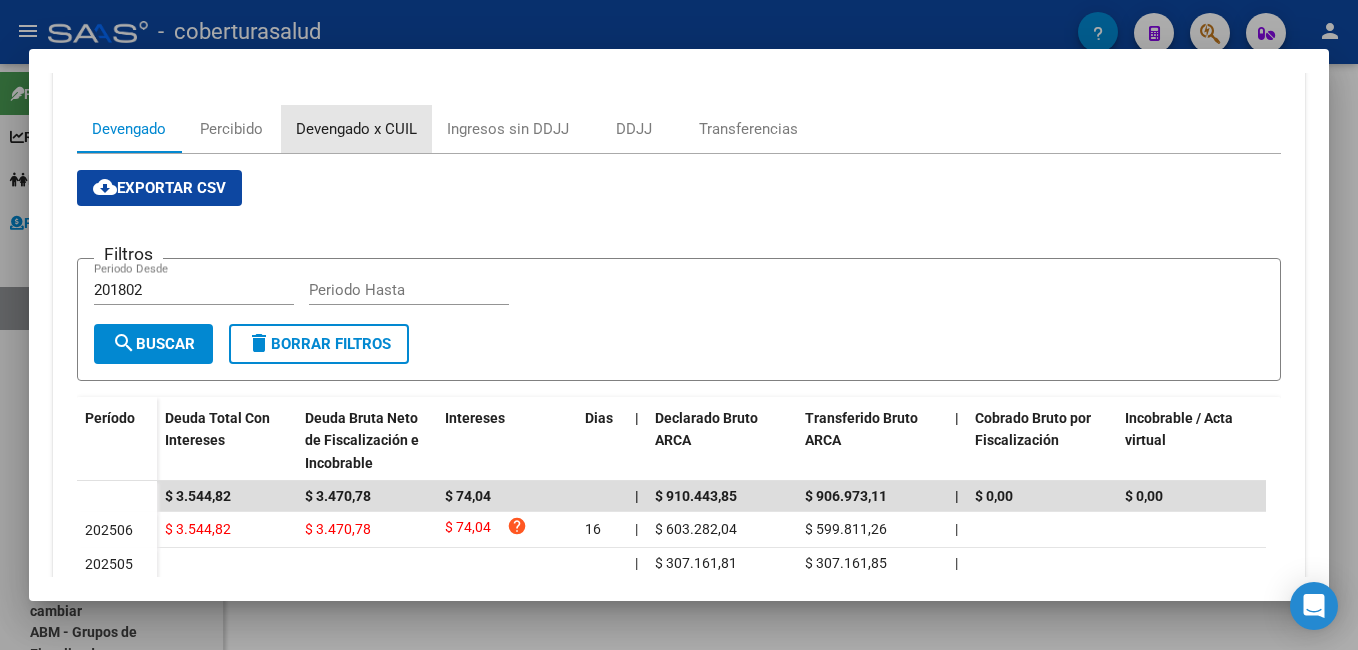 click on "Devengado x CUIL" at bounding box center [356, 129] 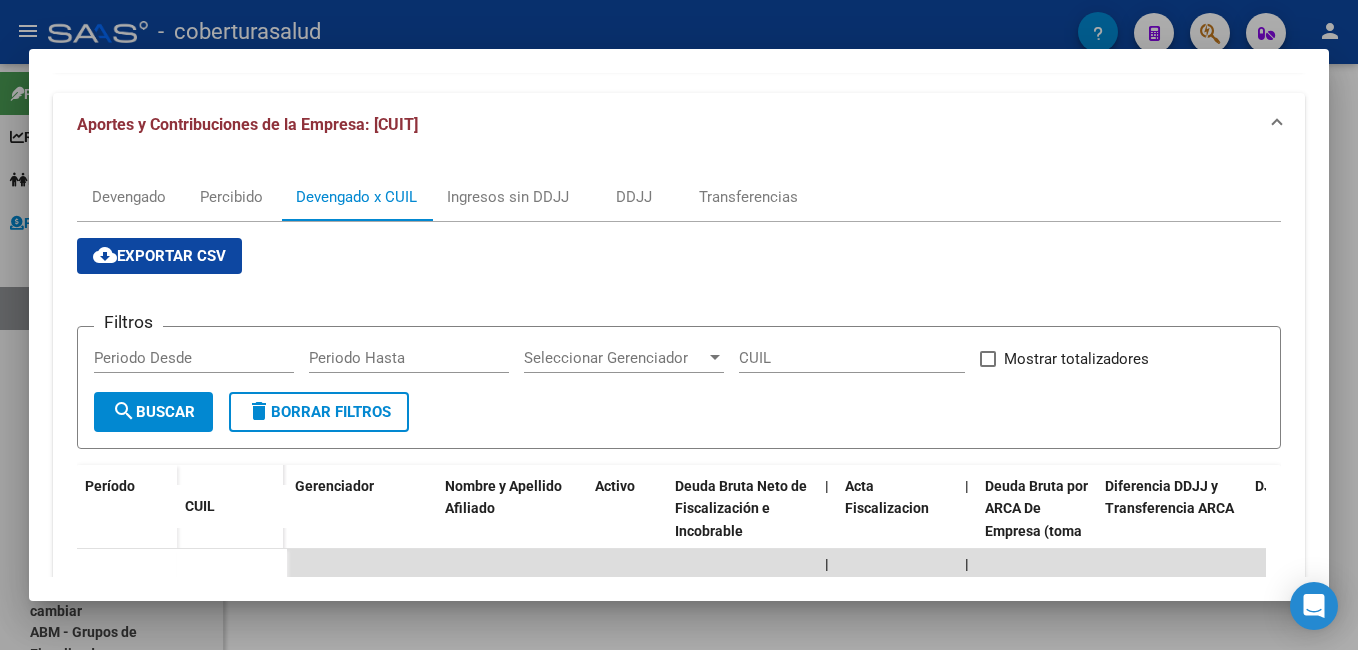 scroll, scrollTop: 200, scrollLeft: 0, axis: vertical 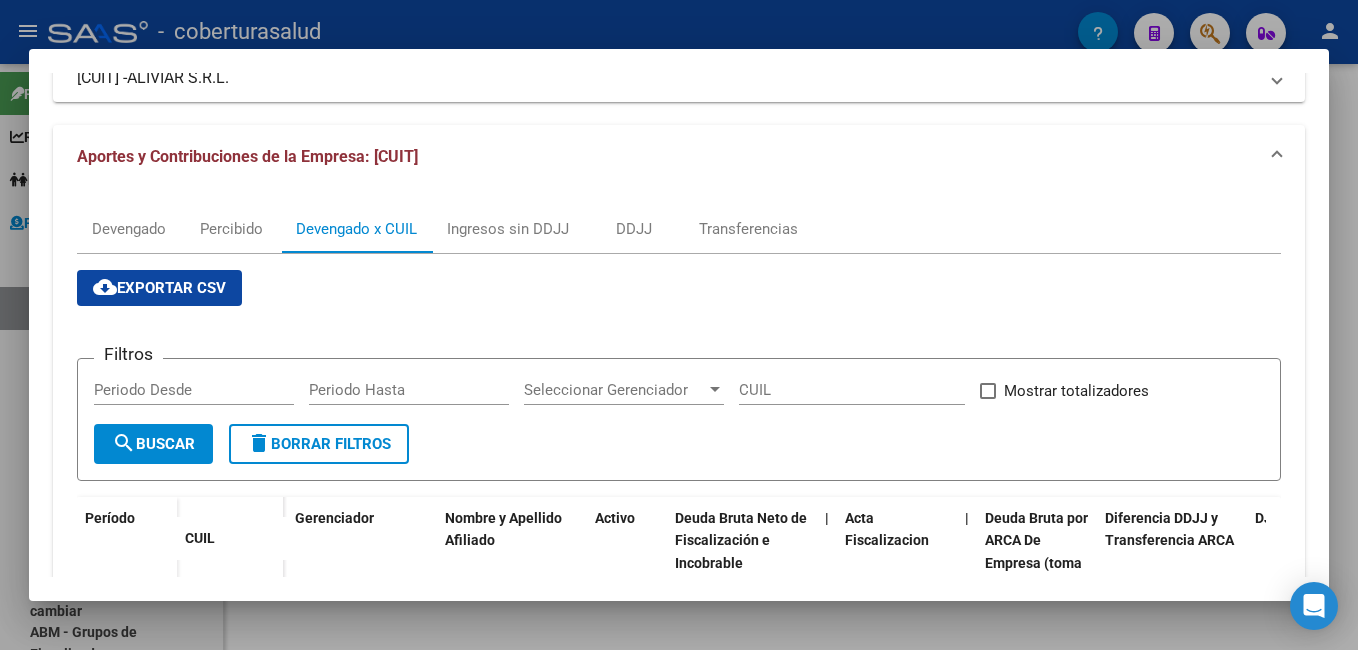 click on "cloud_download  Exportar CSV" at bounding box center [159, 288] 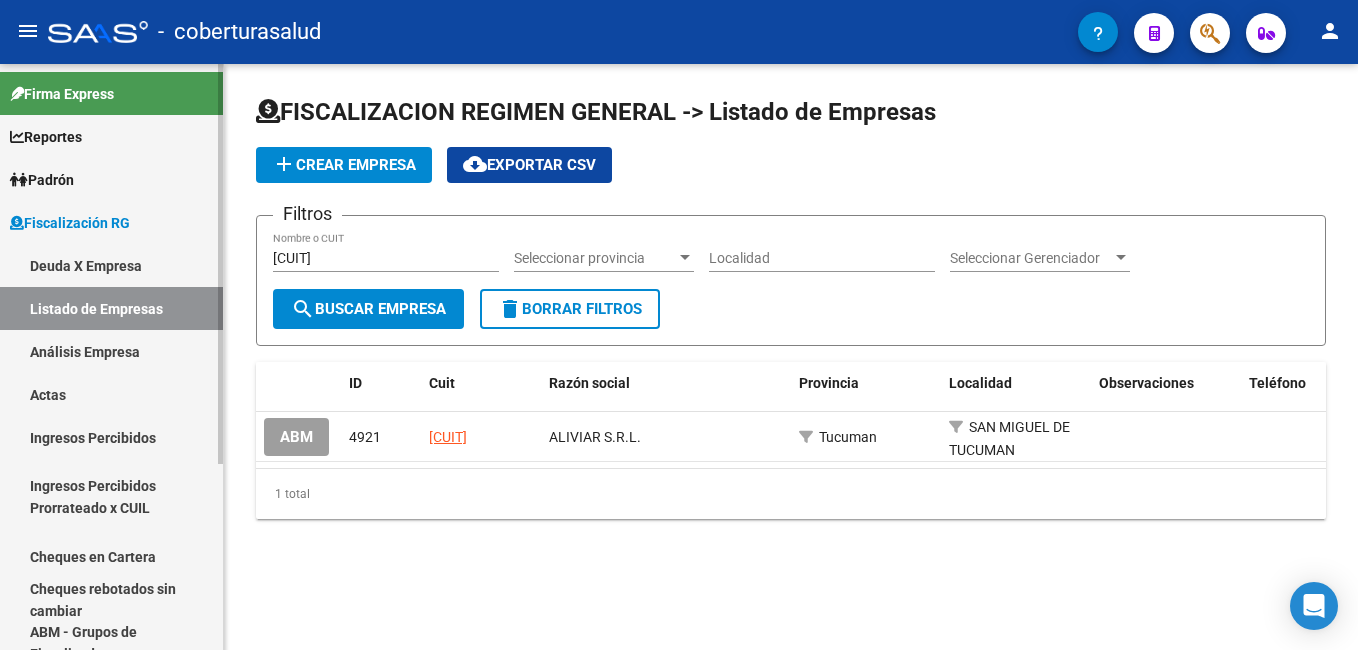drag, startPoint x: 160, startPoint y: 258, endPoint x: 74, endPoint y: 256, distance: 86.023254 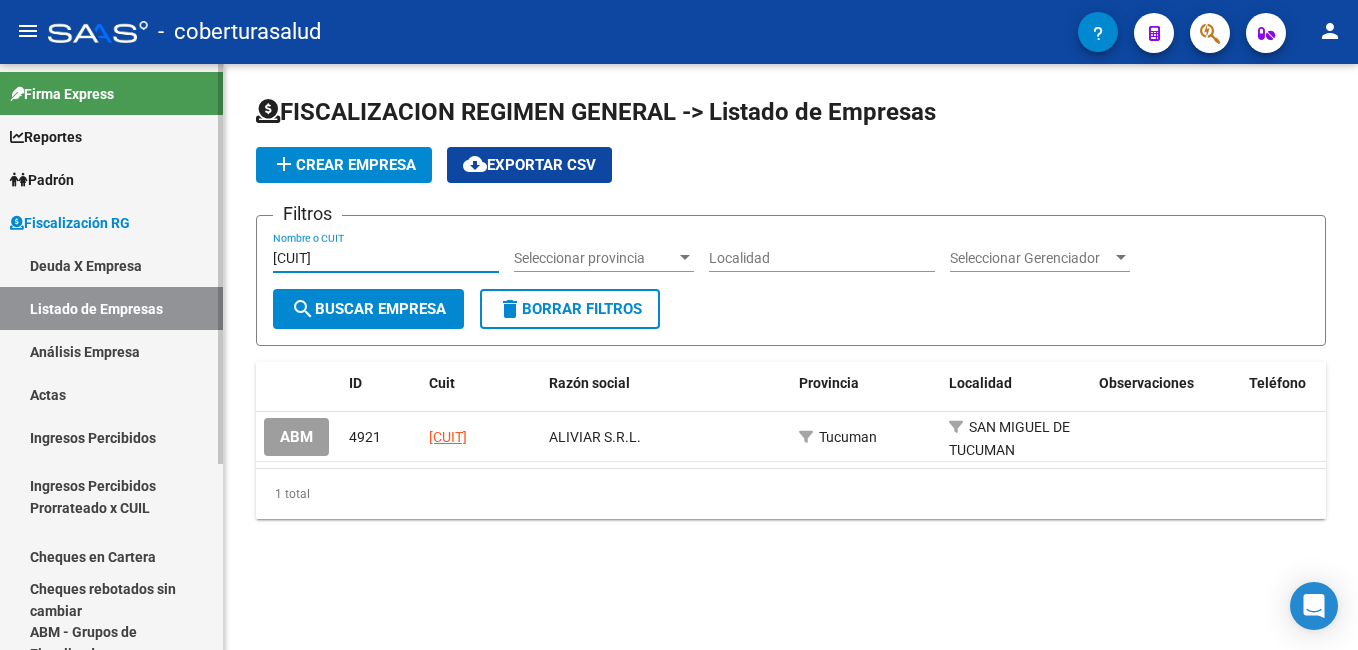 paste on "[NUMBER]" 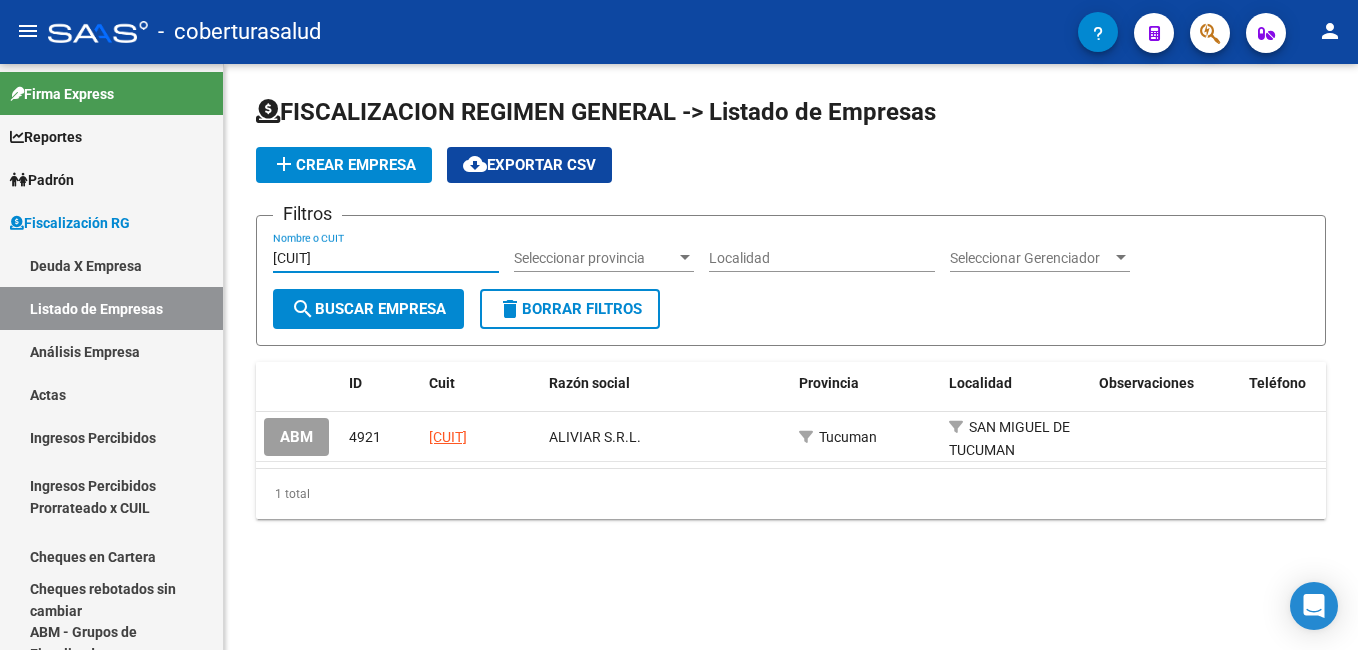 type on "[CUIT]" 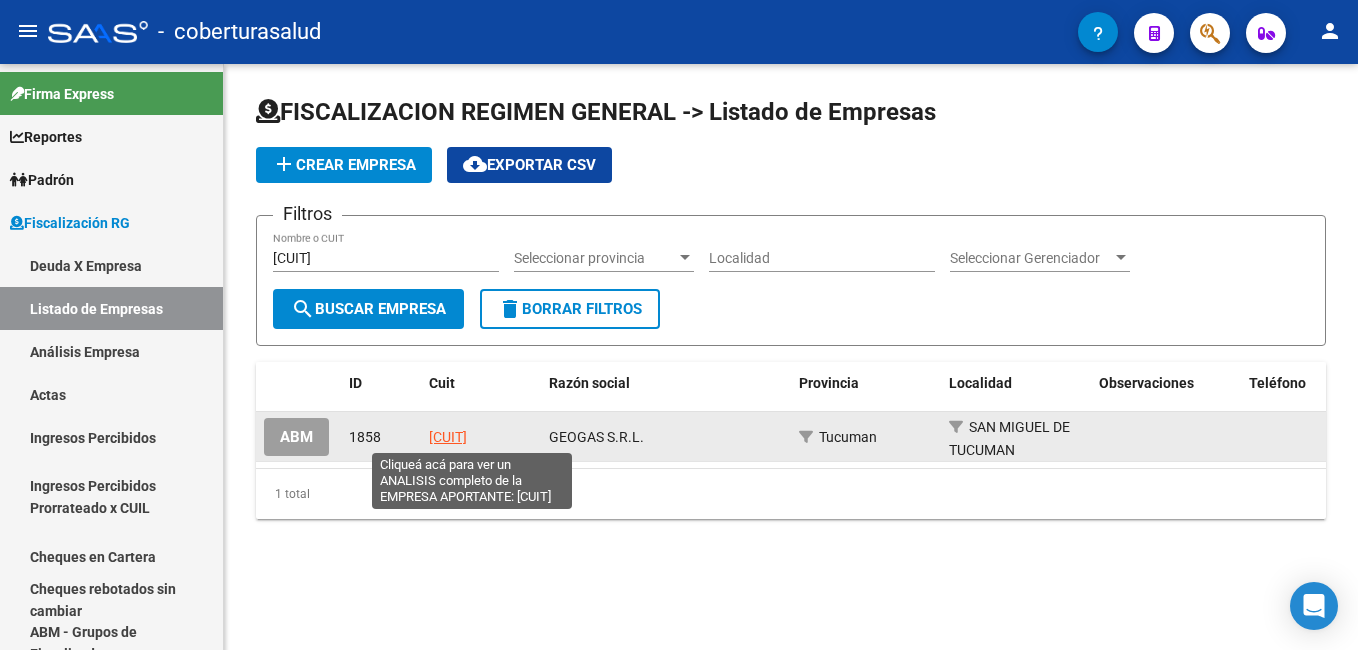 click on "[CUIT]" 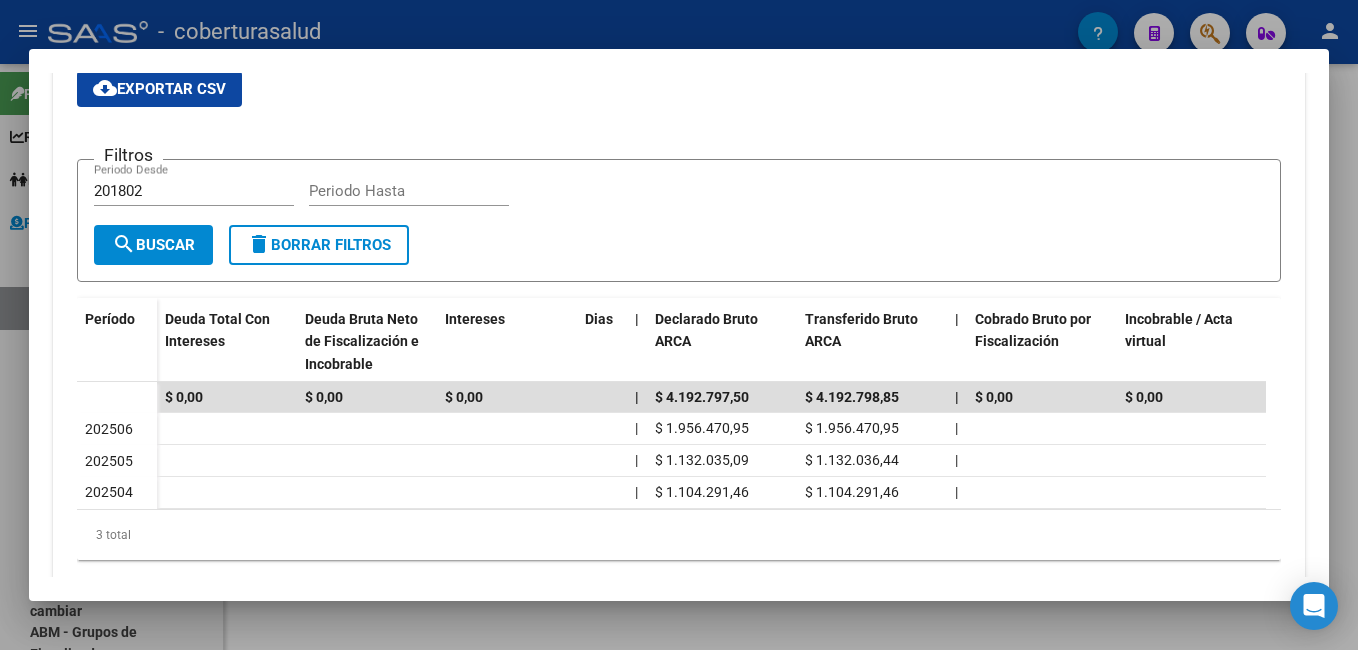 scroll, scrollTop: 400, scrollLeft: 0, axis: vertical 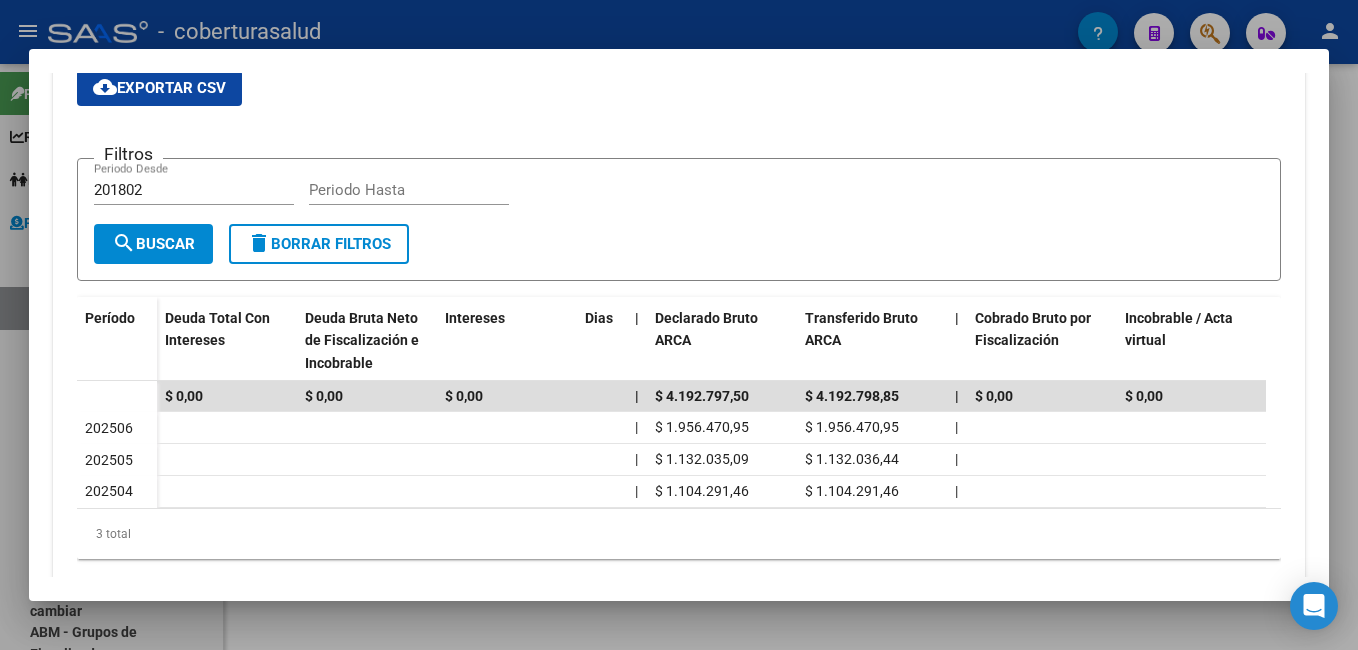 click at bounding box center (679, 325) 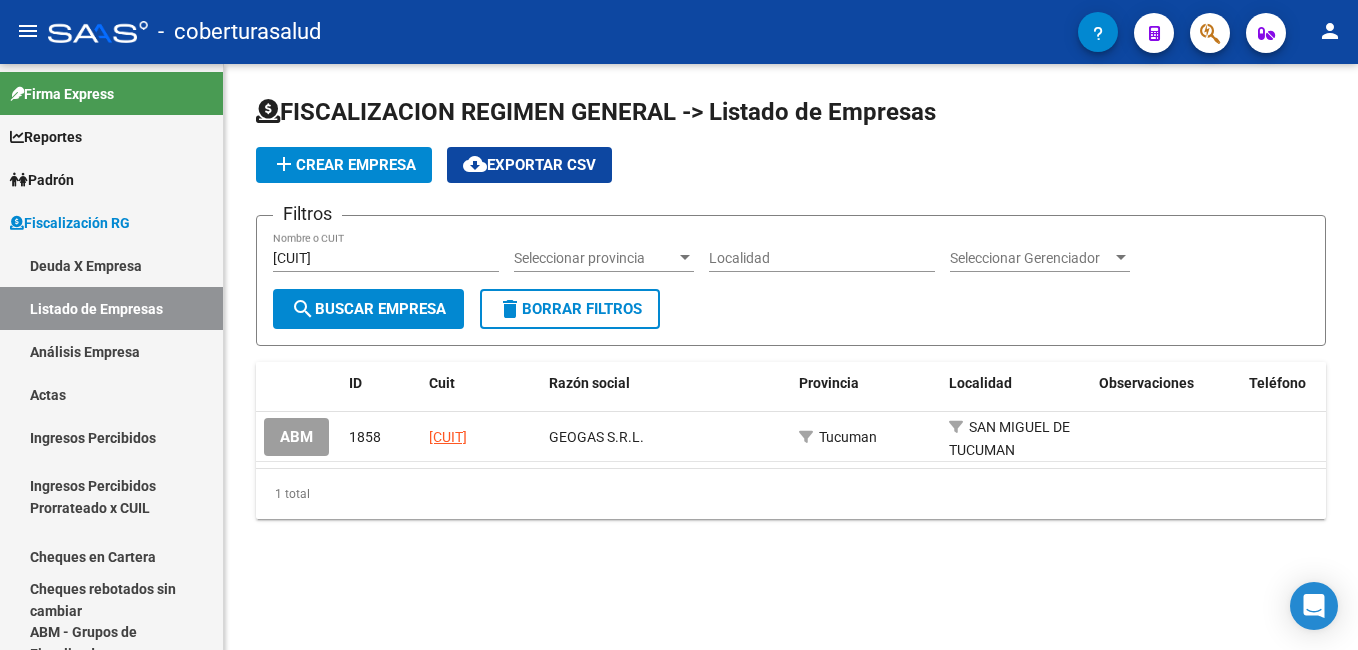 click on "FISCALIZACION REGIMEN GENERAL -> Listado de Empresas add Crear Empresa cloud_download Exportar CSV Filtros [CUIT] Nombre o CUIT Seleccionar provincia Seleccionar provincia Localidad Seleccionar Gerenciador Seleccionar Gerenciador search Buscar Empresa delete Borrar Filtros ID Cuit Razón social Provincia Localidad Observaciones Teléfono Email ABM 1858 [CUIT] GEOGAS S.R.L. Tucuman SAN MIGUEL DE TUCUMAN 1 total 1" 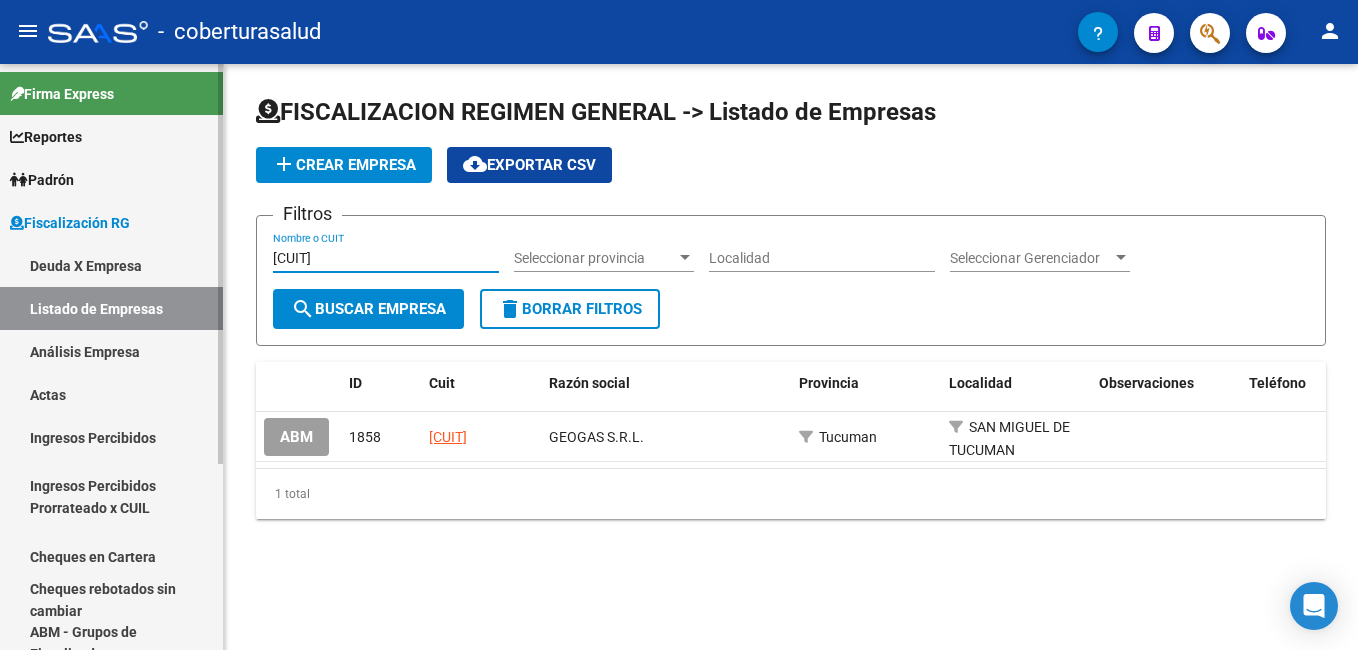 drag, startPoint x: 380, startPoint y: 252, endPoint x: 3, endPoint y: 255, distance: 377.01193 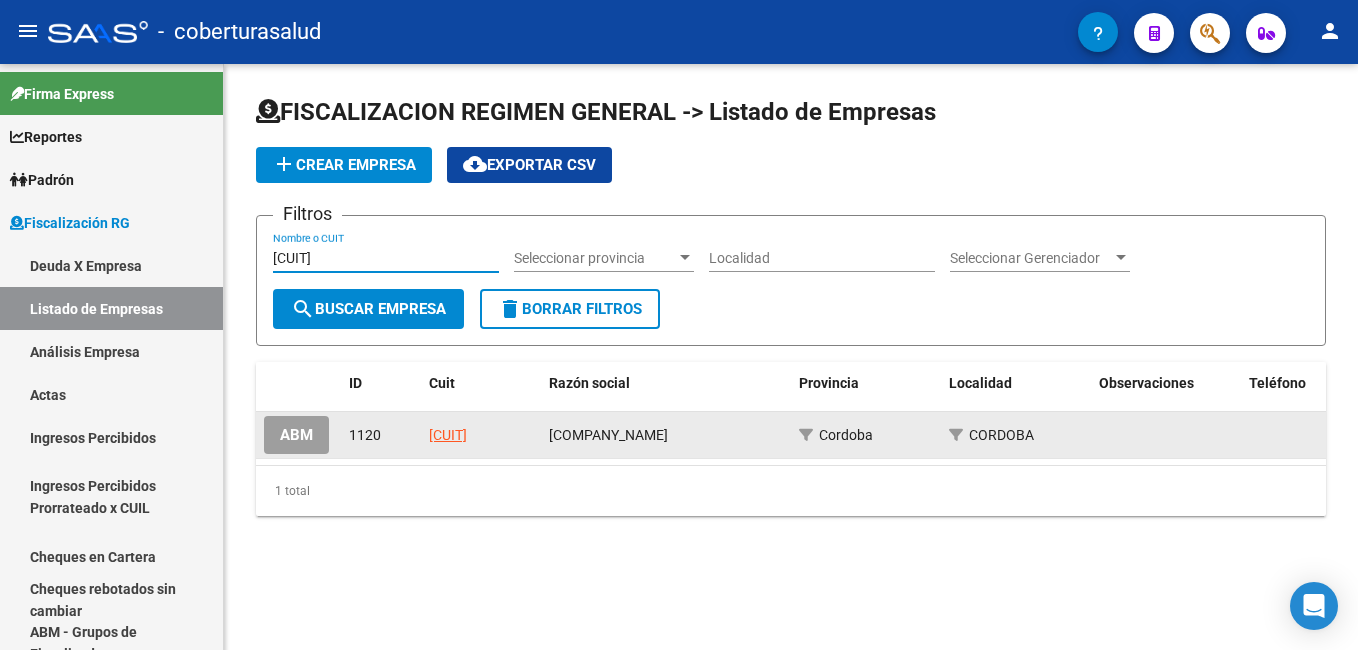 type on "[CUIT]" 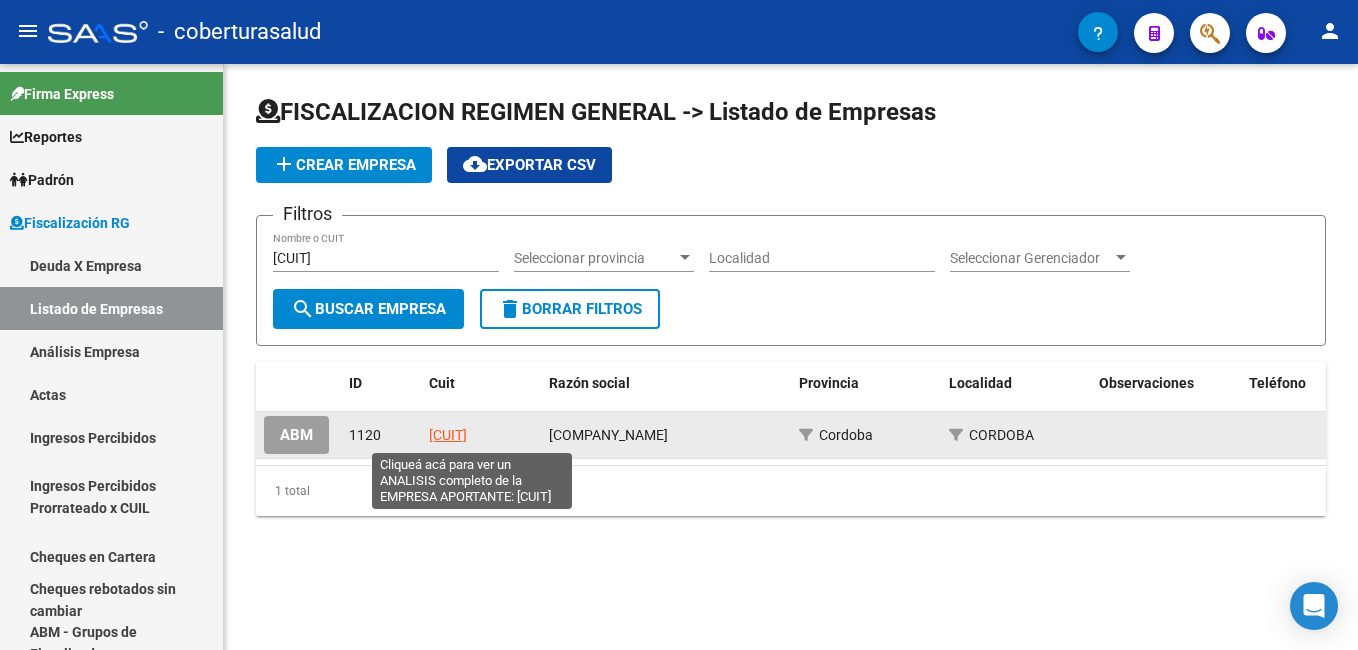 click on "[CUIT]" 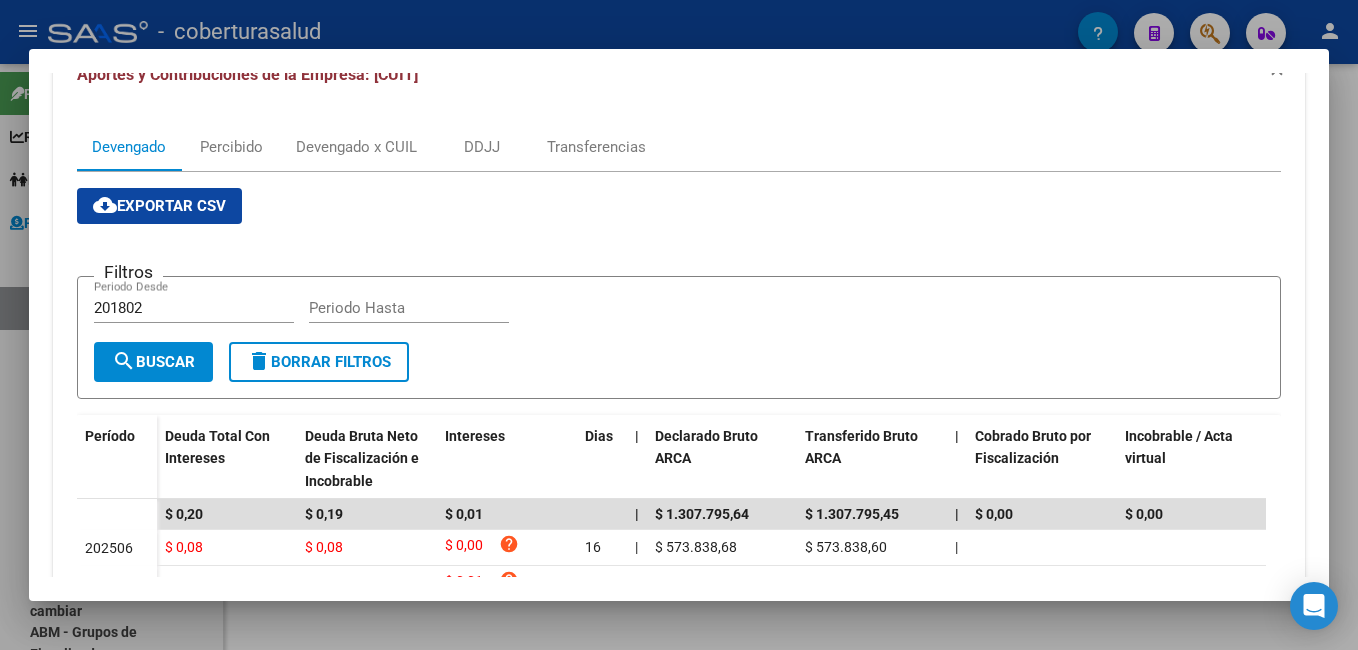 scroll, scrollTop: 400, scrollLeft: 0, axis: vertical 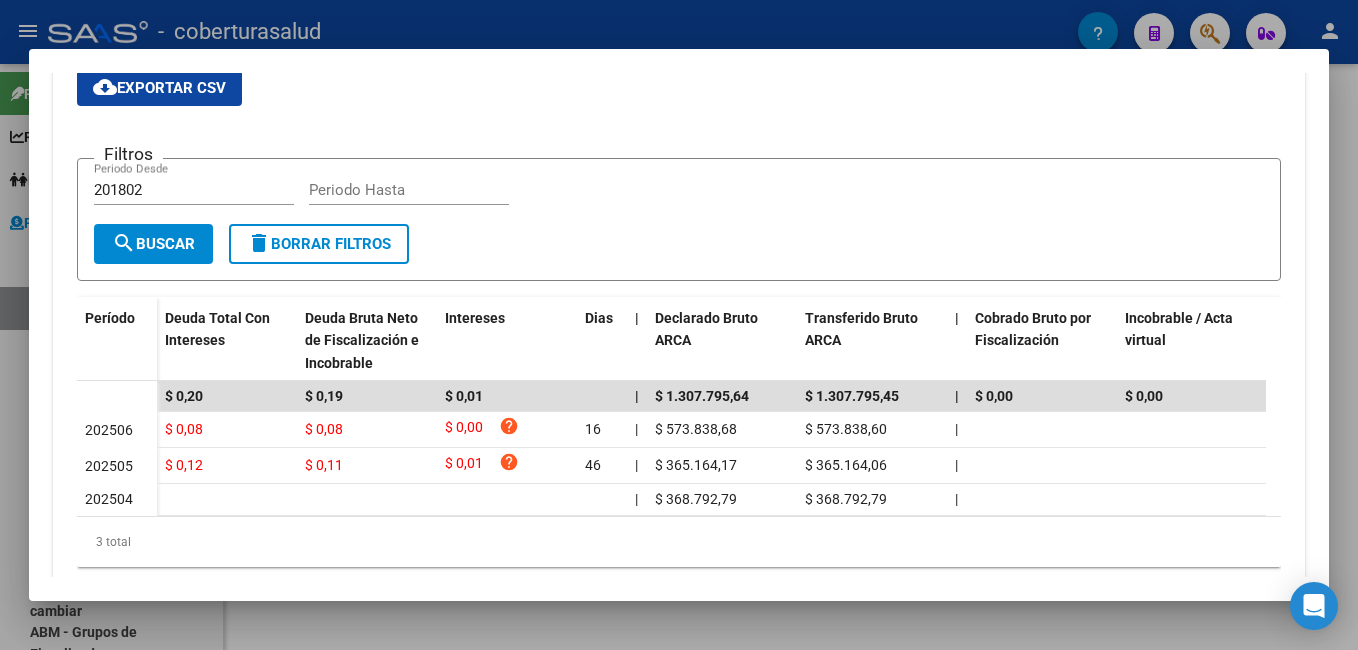 click at bounding box center (679, 325) 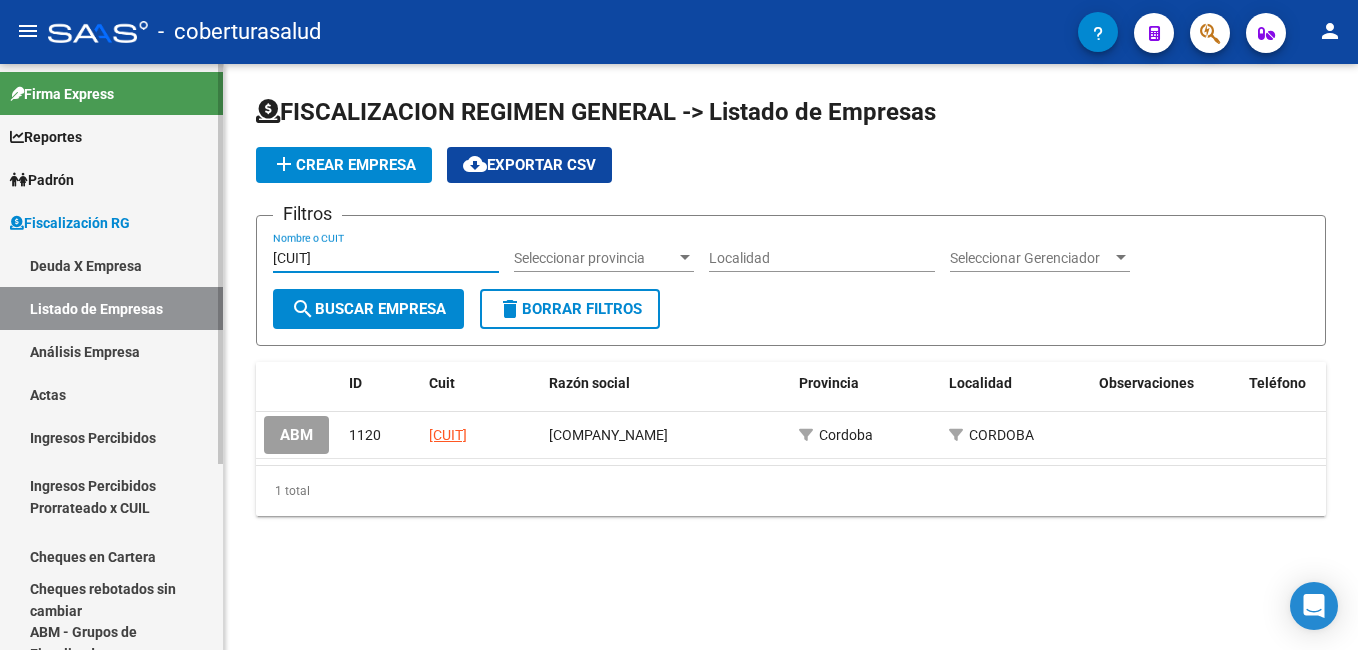 drag, startPoint x: 260, startPoint y: 256, endPoint x: 153, endPoint y: 253, distance: 107.042046 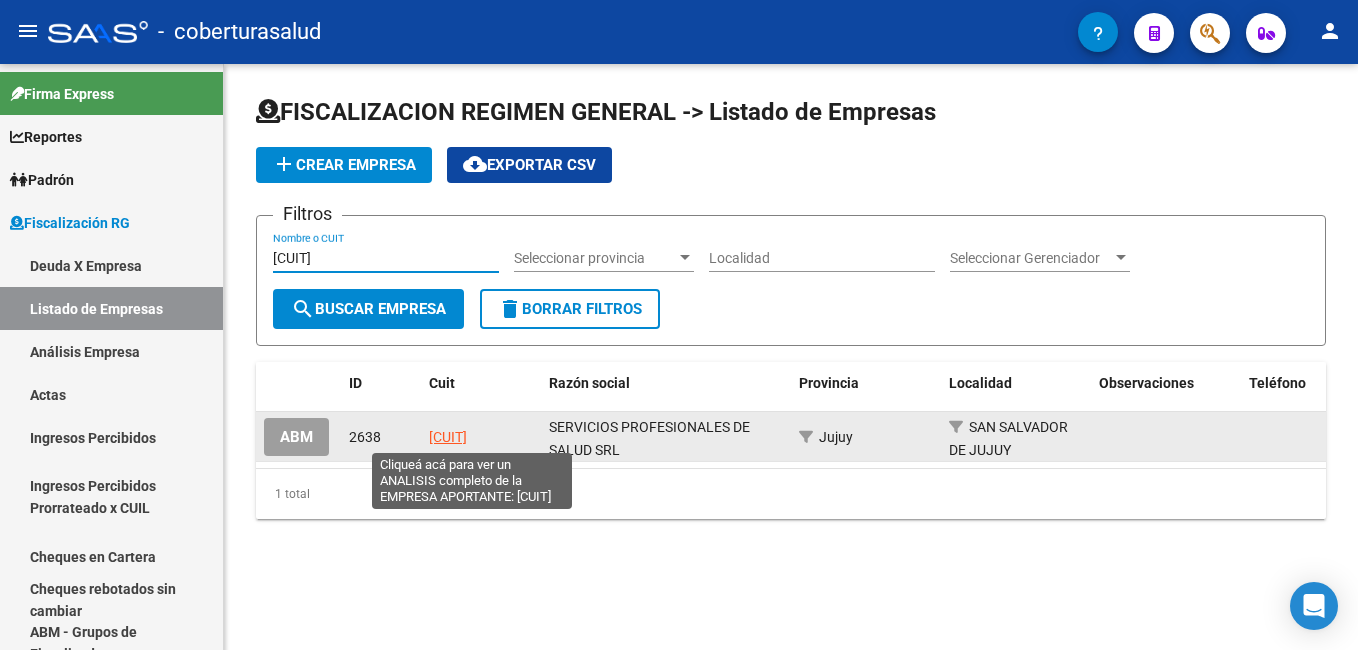 type on "[CUIT]" 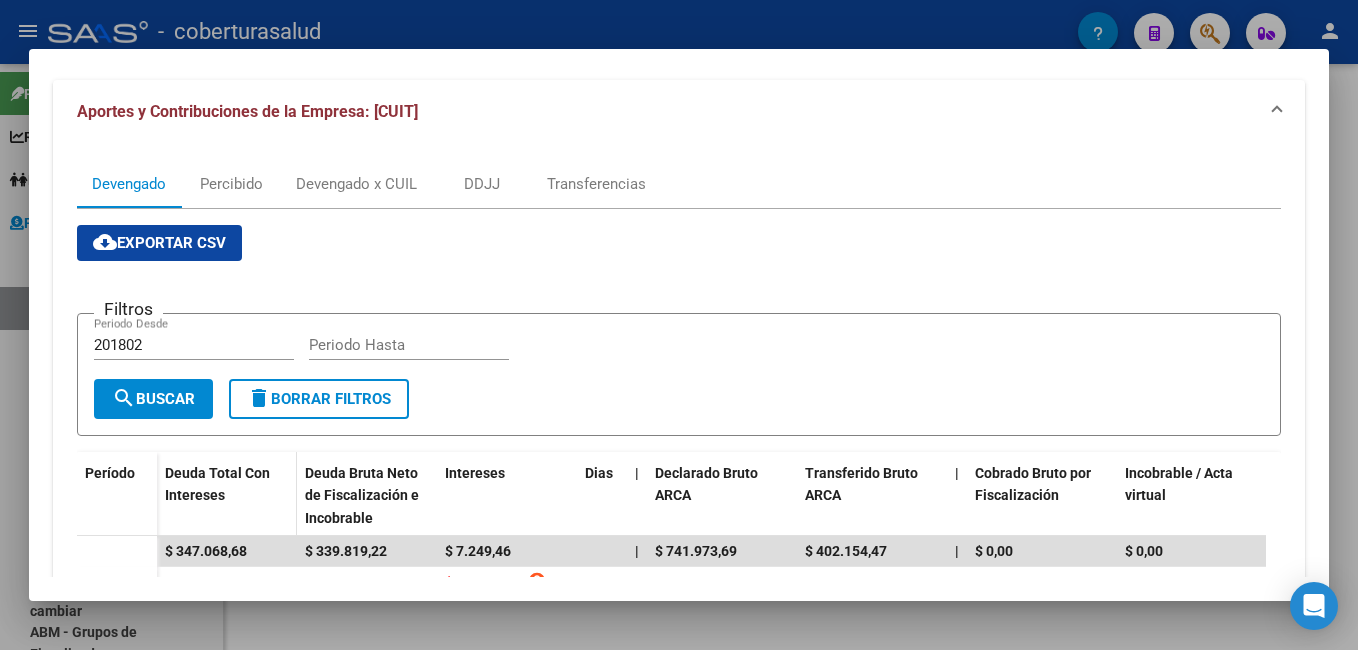 scroll, scrollTop: 200, scrollLeft: 0, axis: vertical 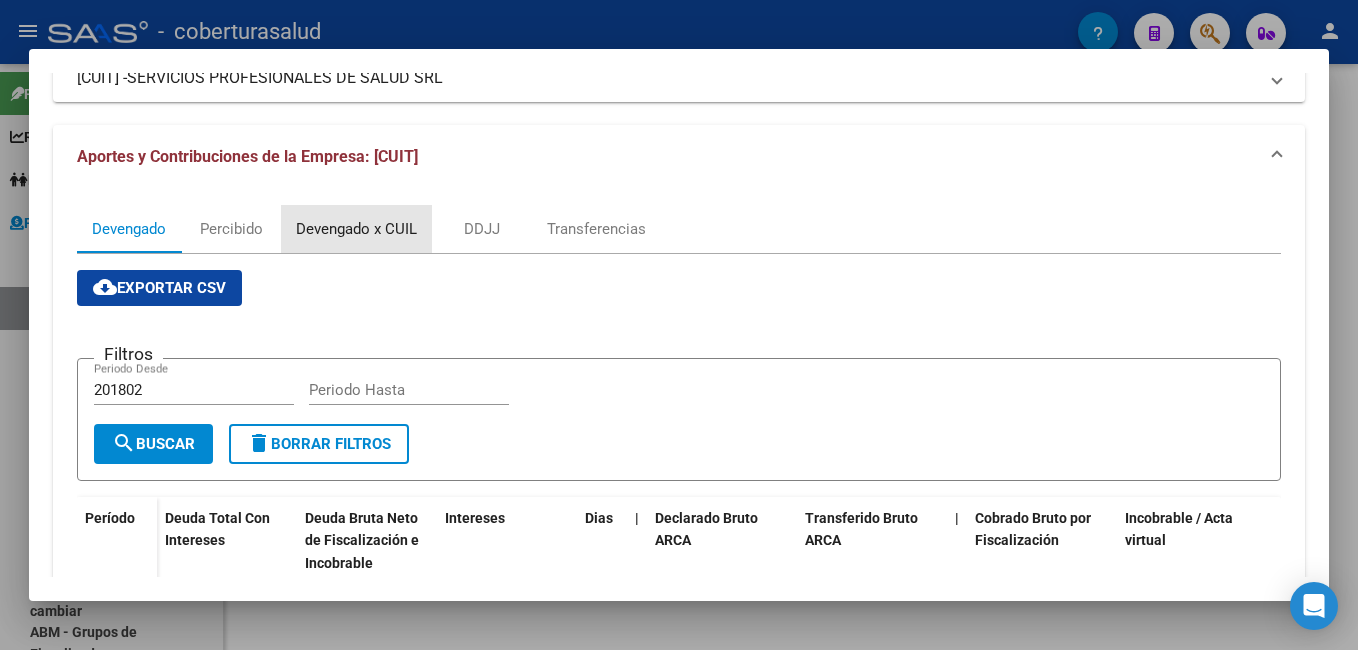 click on "Devengado x CUIL" at bounding box center (356, 229) 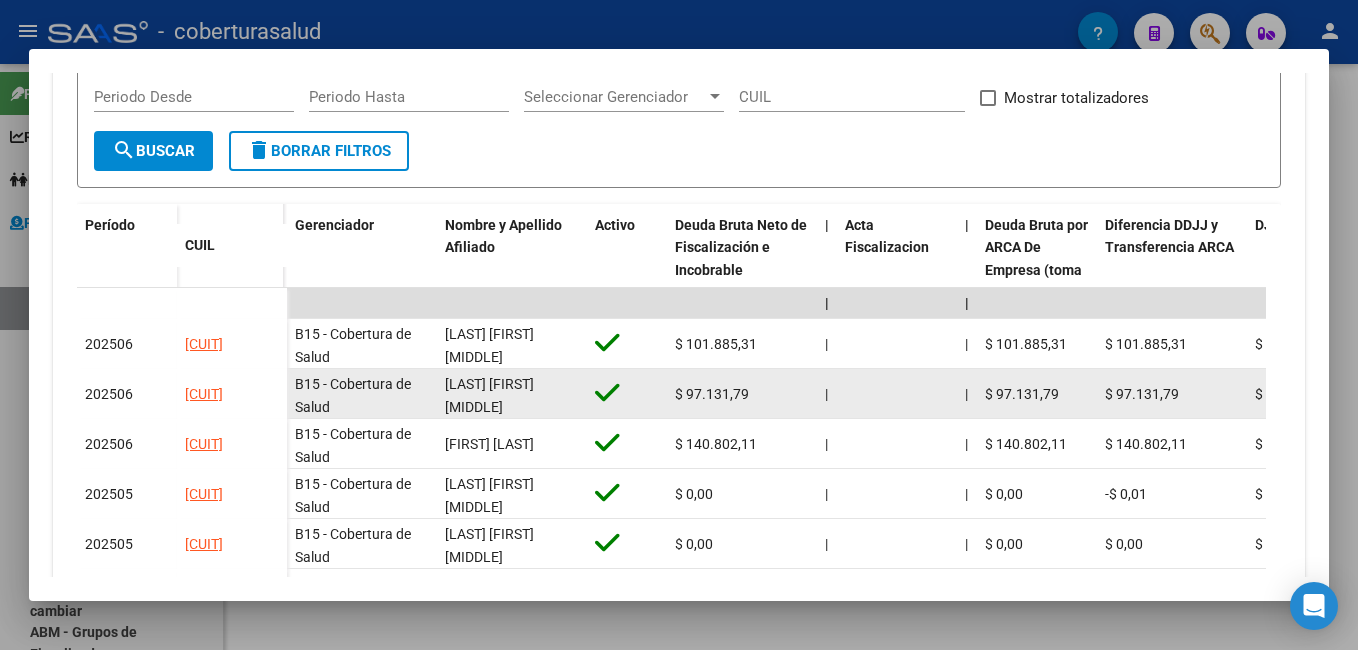 scroll, scrollTop: 500, scrollLeft: 0, axis: vertical 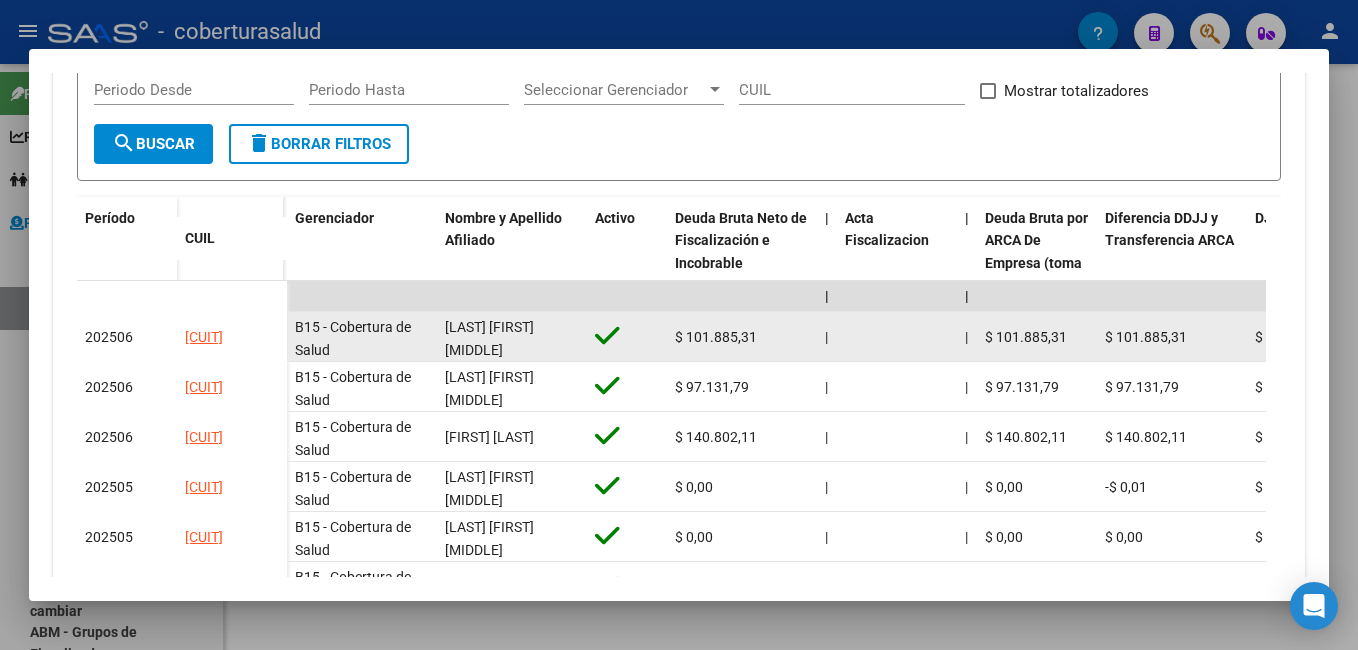 drag, startPoint x: 184, startPoint y: 341, endPoint x: 276, endPoint y: 340, distance: 92.00543 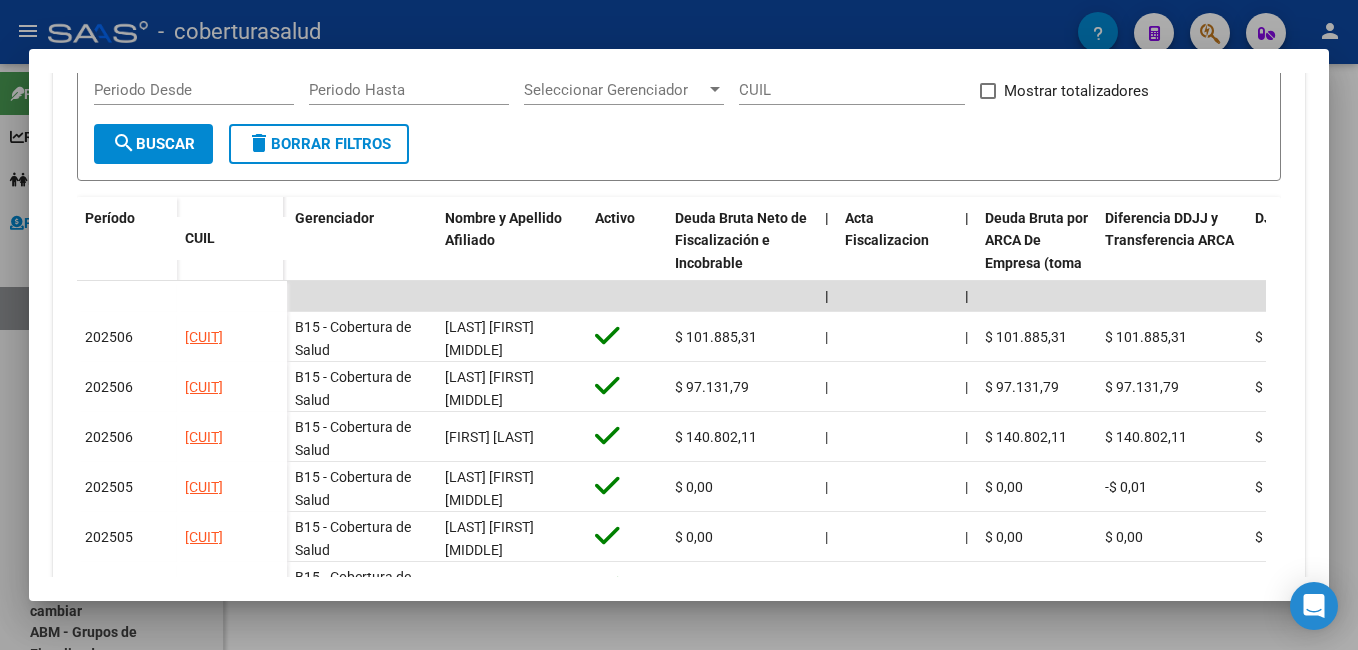 copy on "[CUIT]" 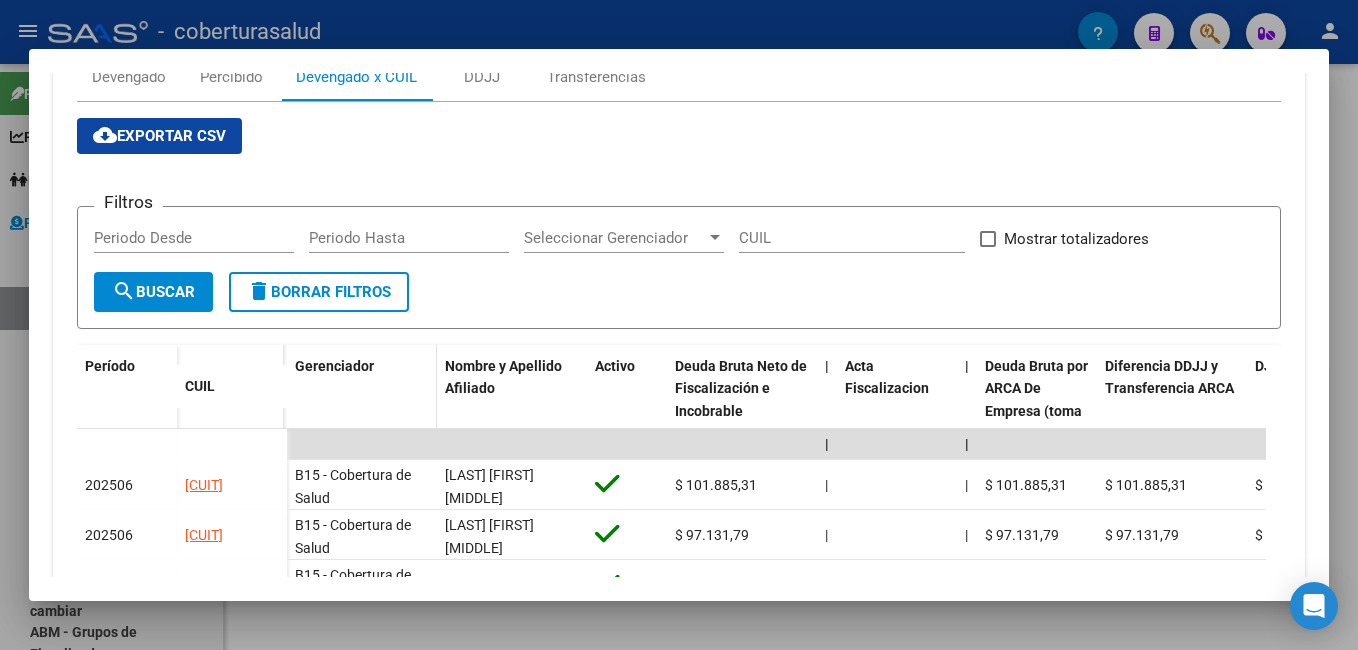 scroll, scrollTop: 200, scrollLeft: 0, axis: vertical 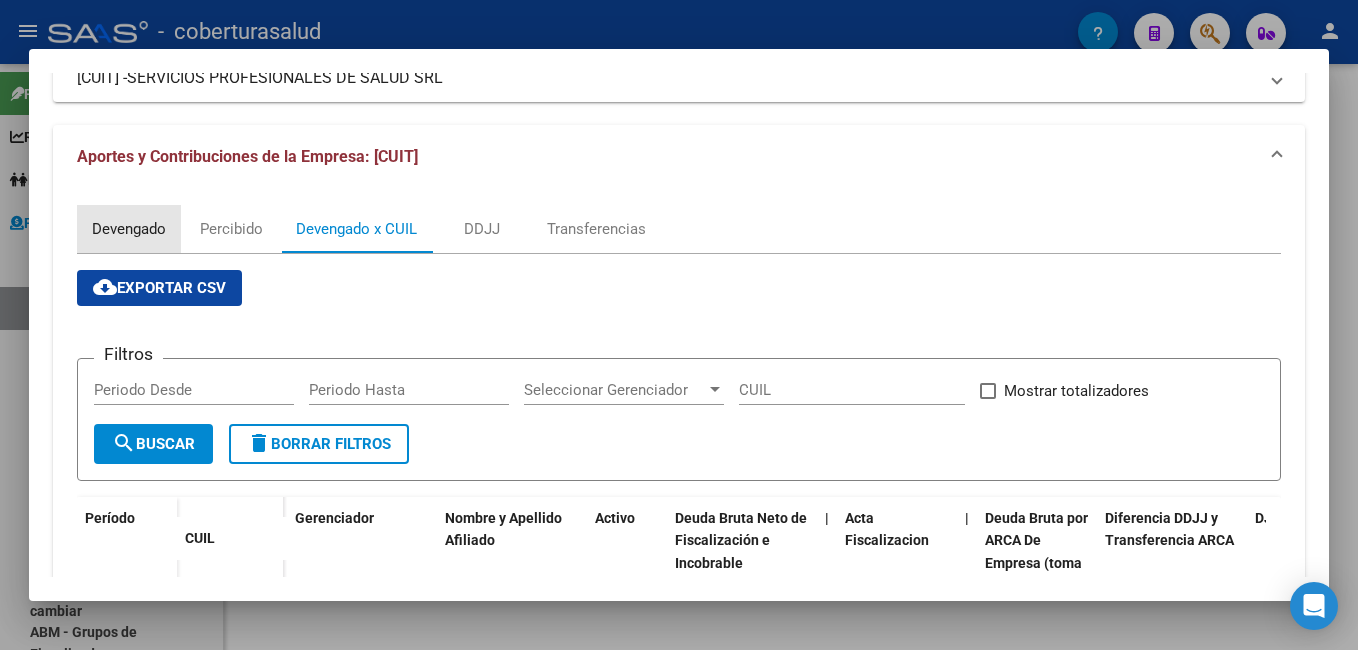 click on "Devengado" at bounding box center [129, 229] 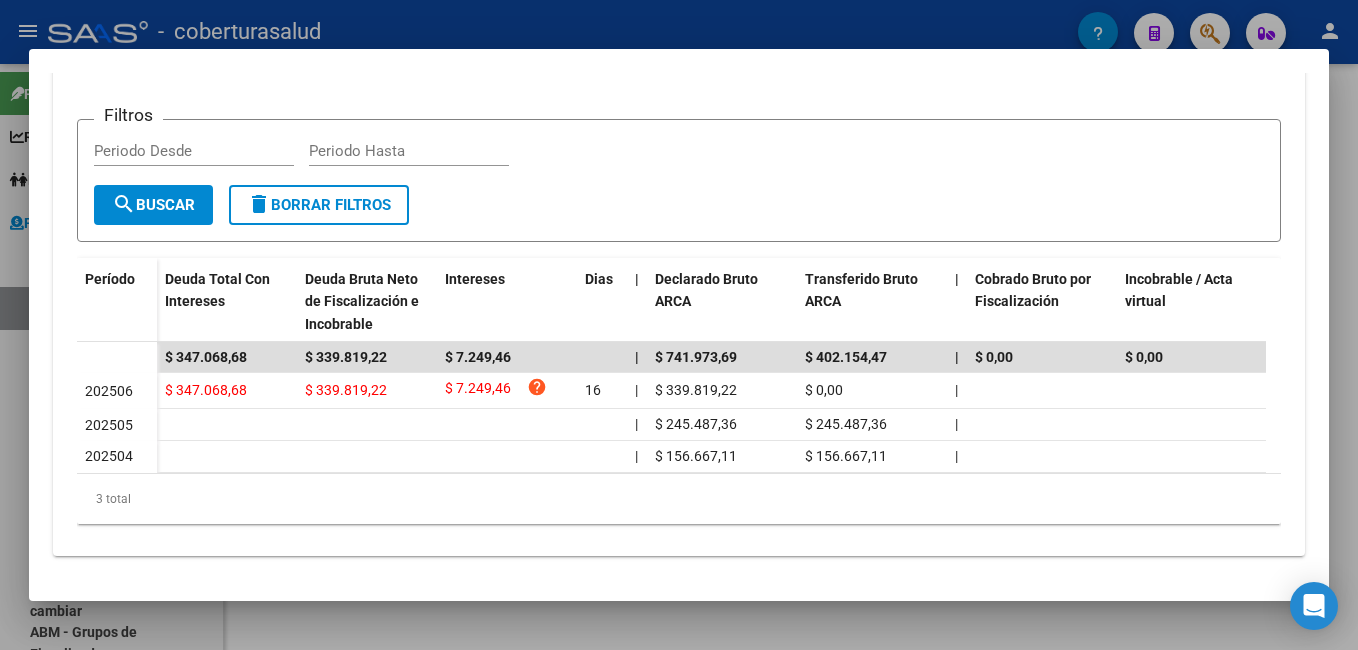 scroll, scrollTop: 455, scrollLeft: 0, axis: vertical 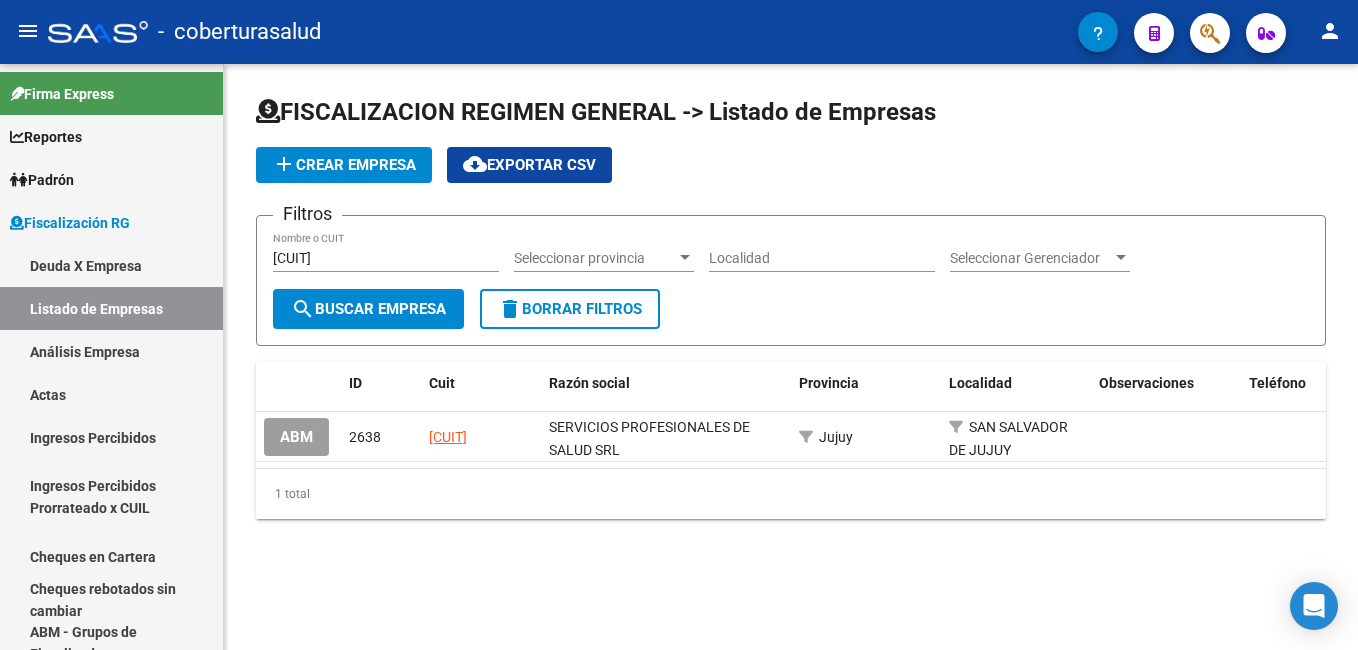 click on "1 total" 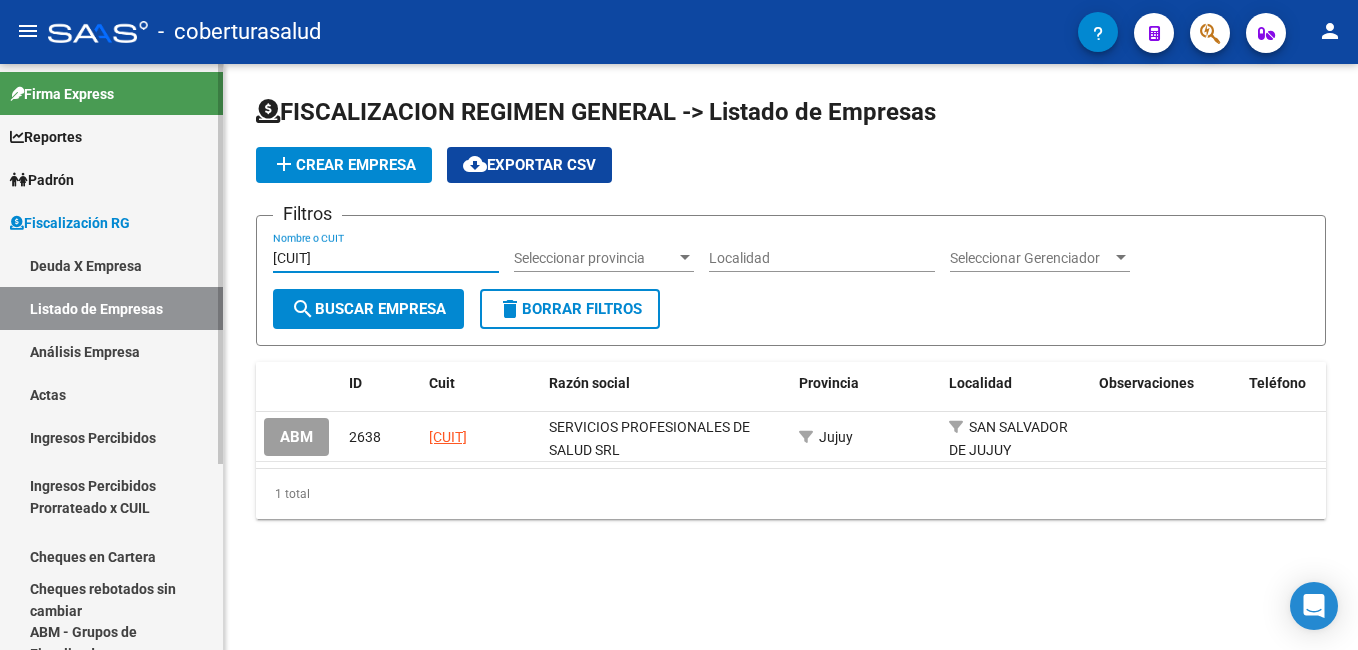 drag, startPoint x: 381, startPoint y: 261, endPoint x: 153, endPoint y: 258, distance: 228.01973 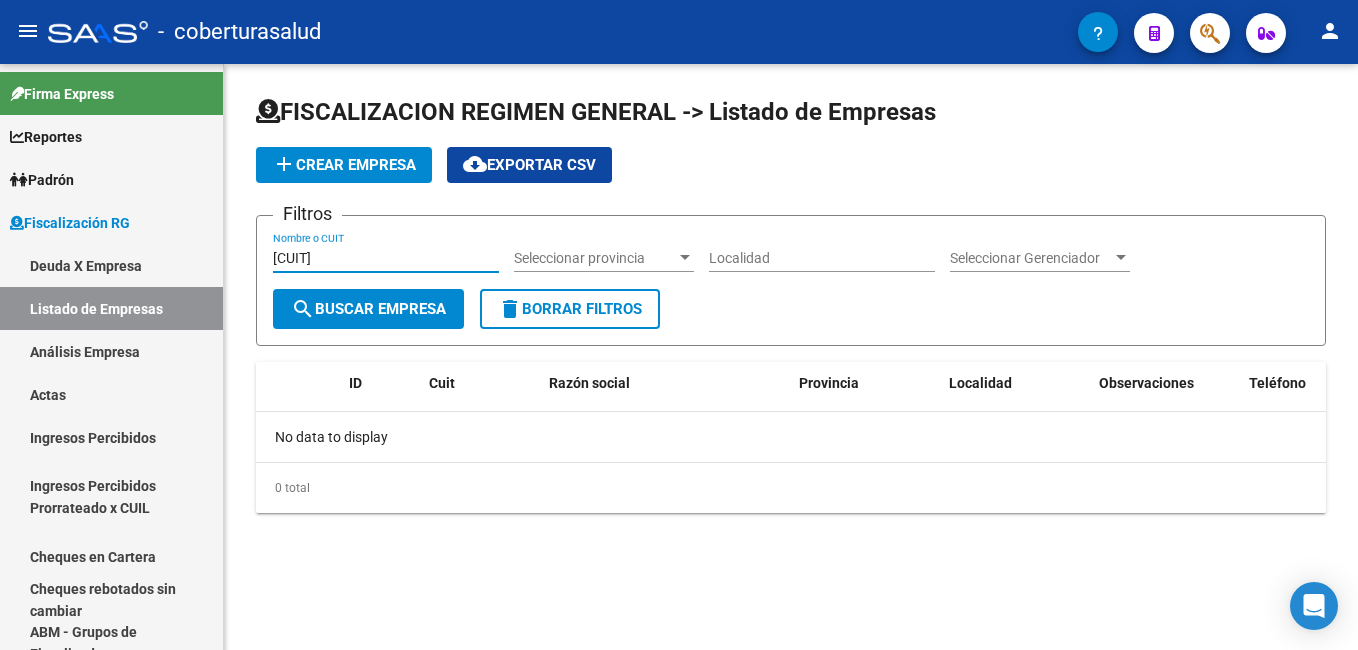 type on "[CUIT]" 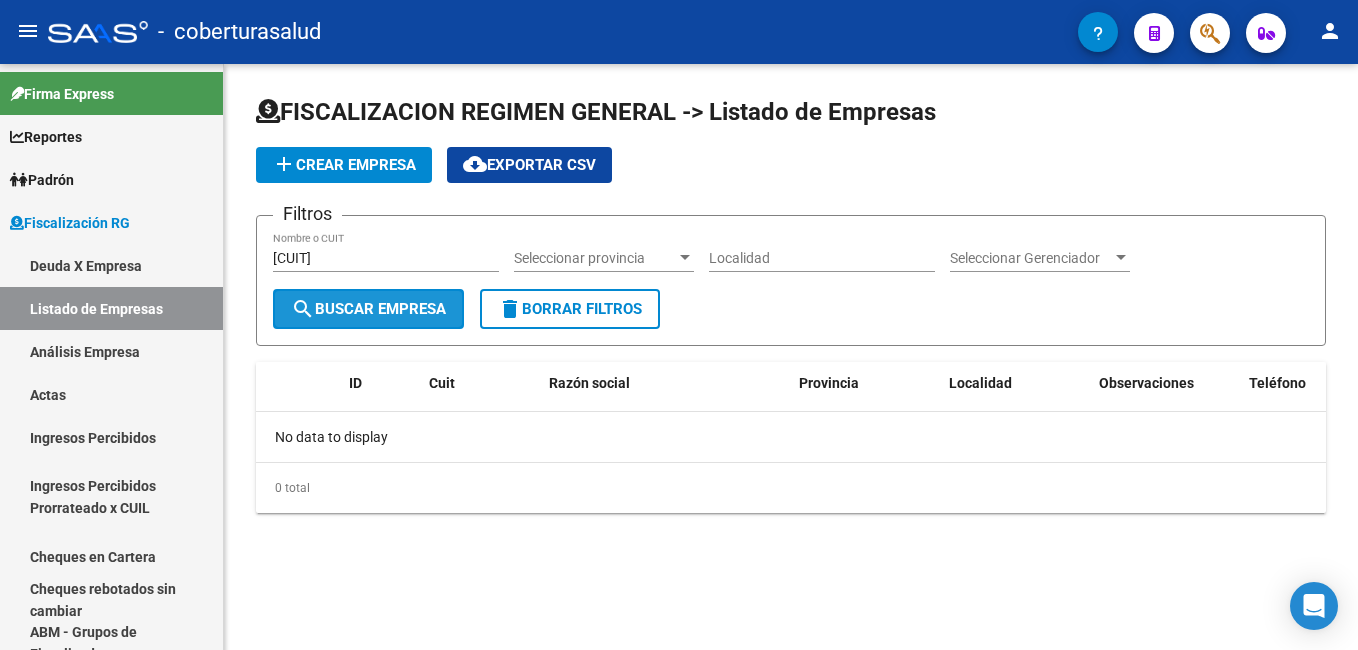 click on "search  Buscar Empresa" 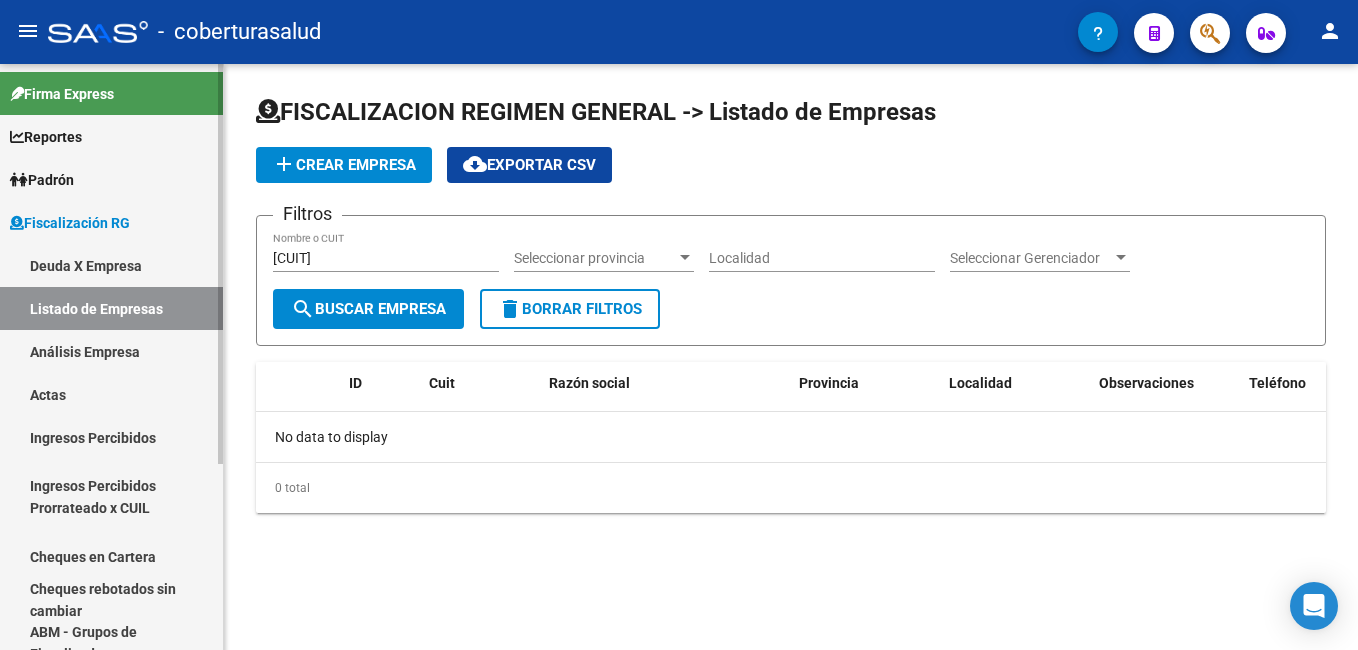 click on "Deuda X Empresa" at bounding box center [111, 265] 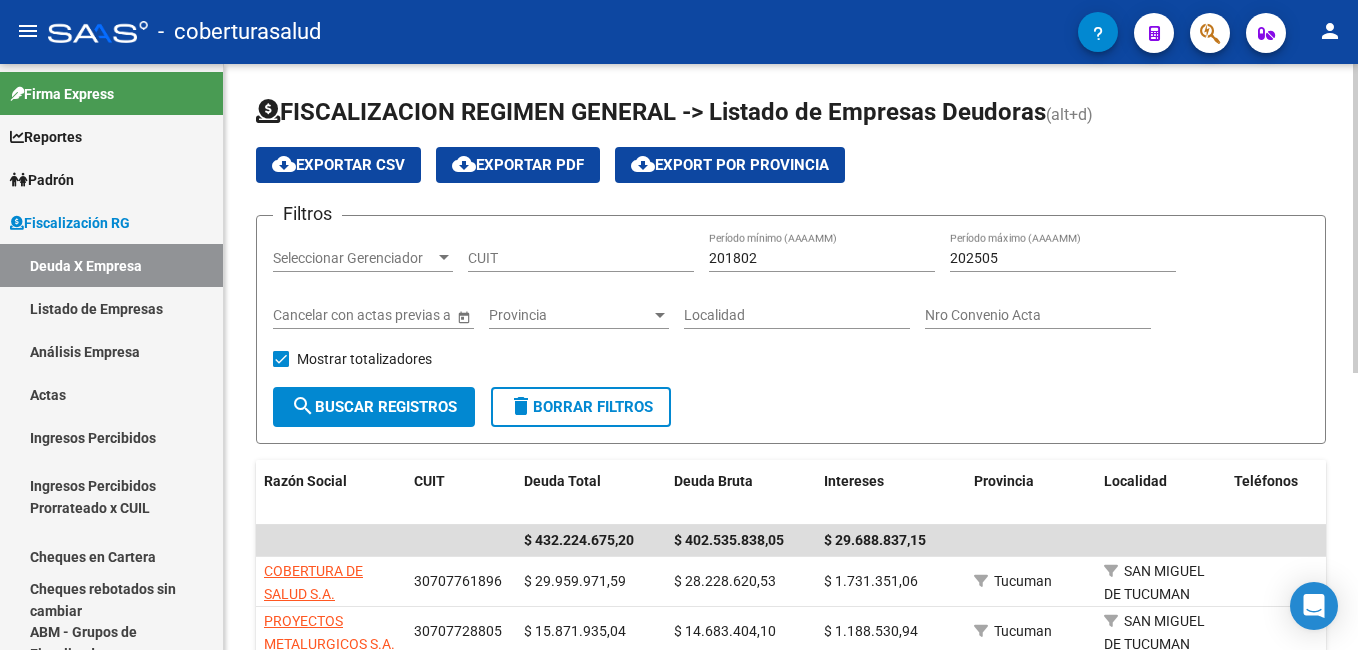 click on "CUIT" at bounding box center (581, 258) 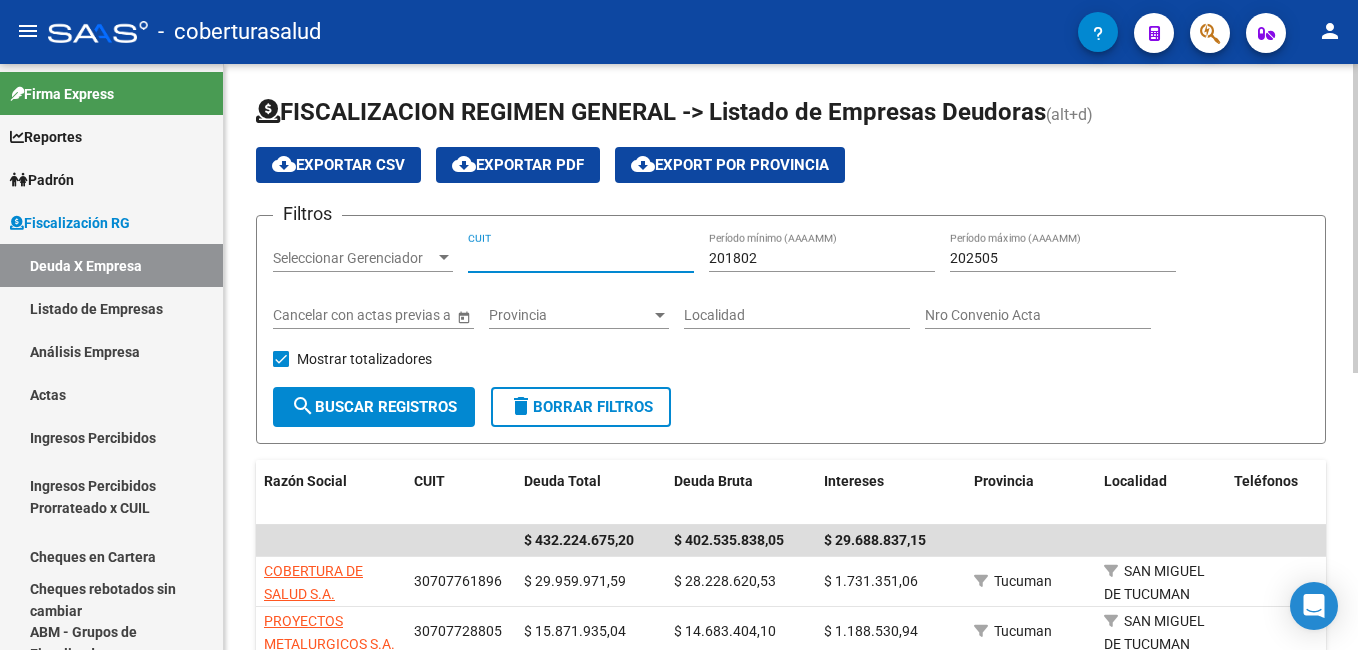 paste on "[CUIT]" 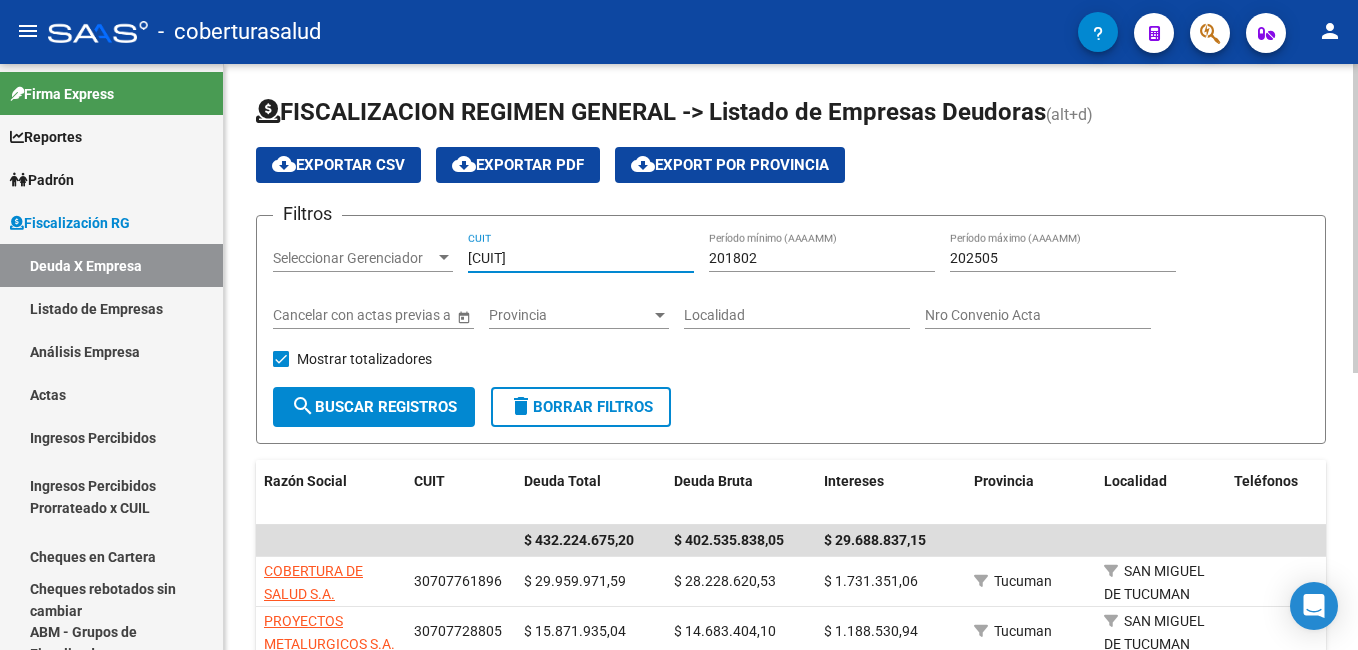 type on "[CUIT]" 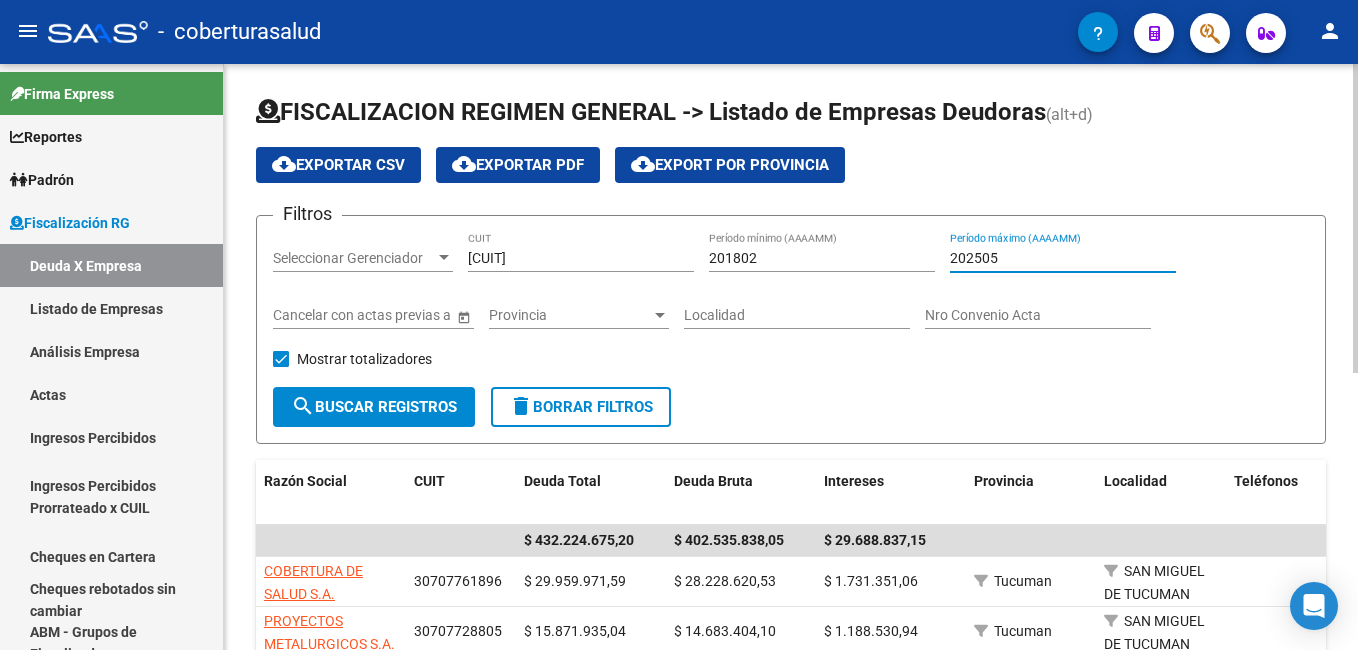 click on "202505" at bounding box center (1063, 258) 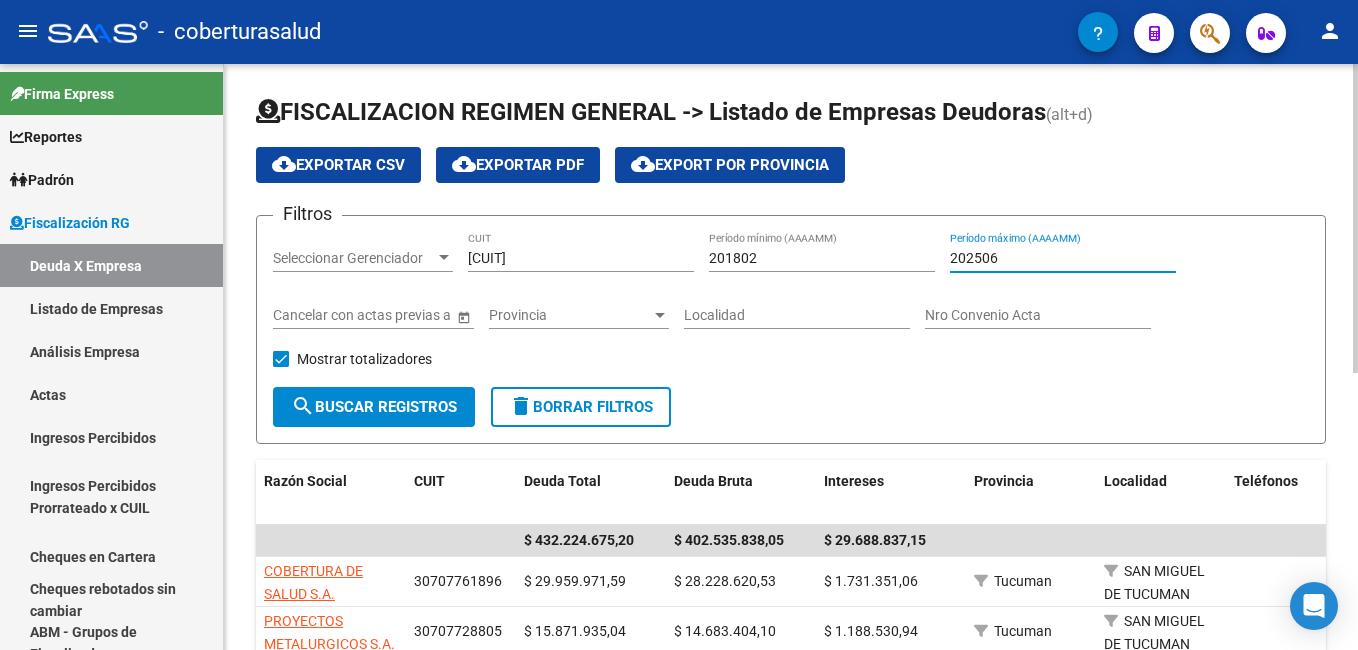 type on "202506" 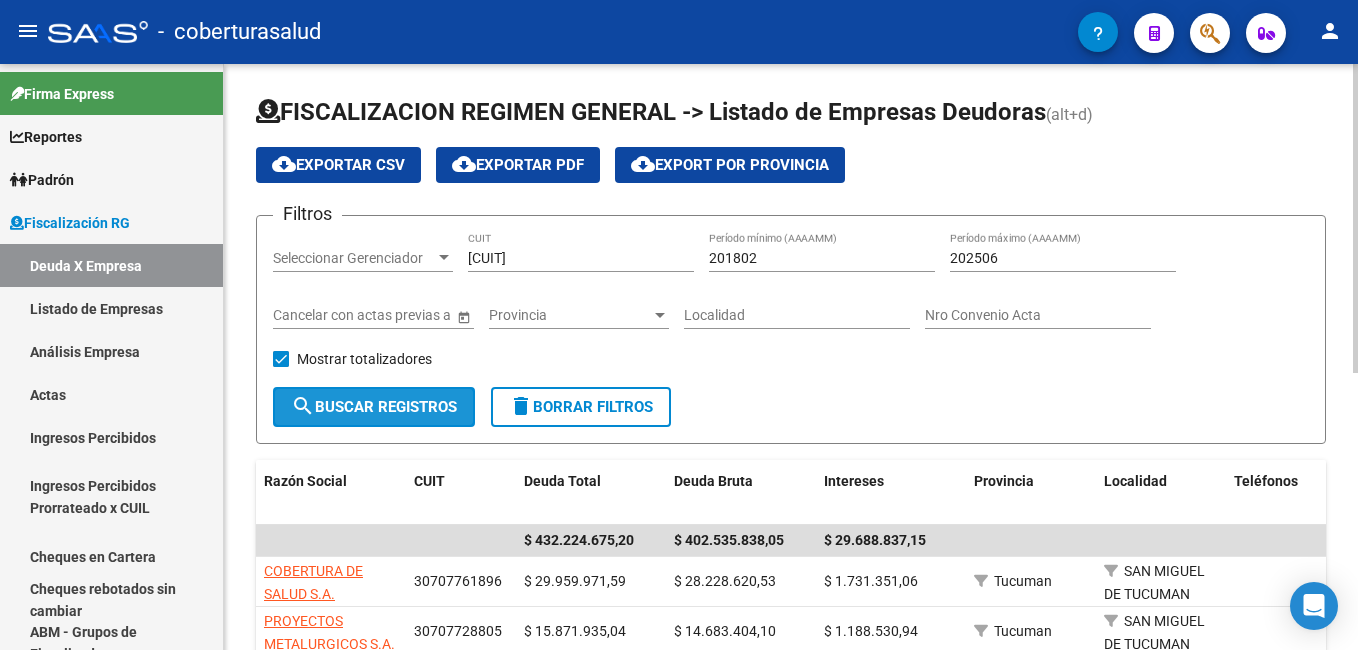 click on "search  Buscar Registros" 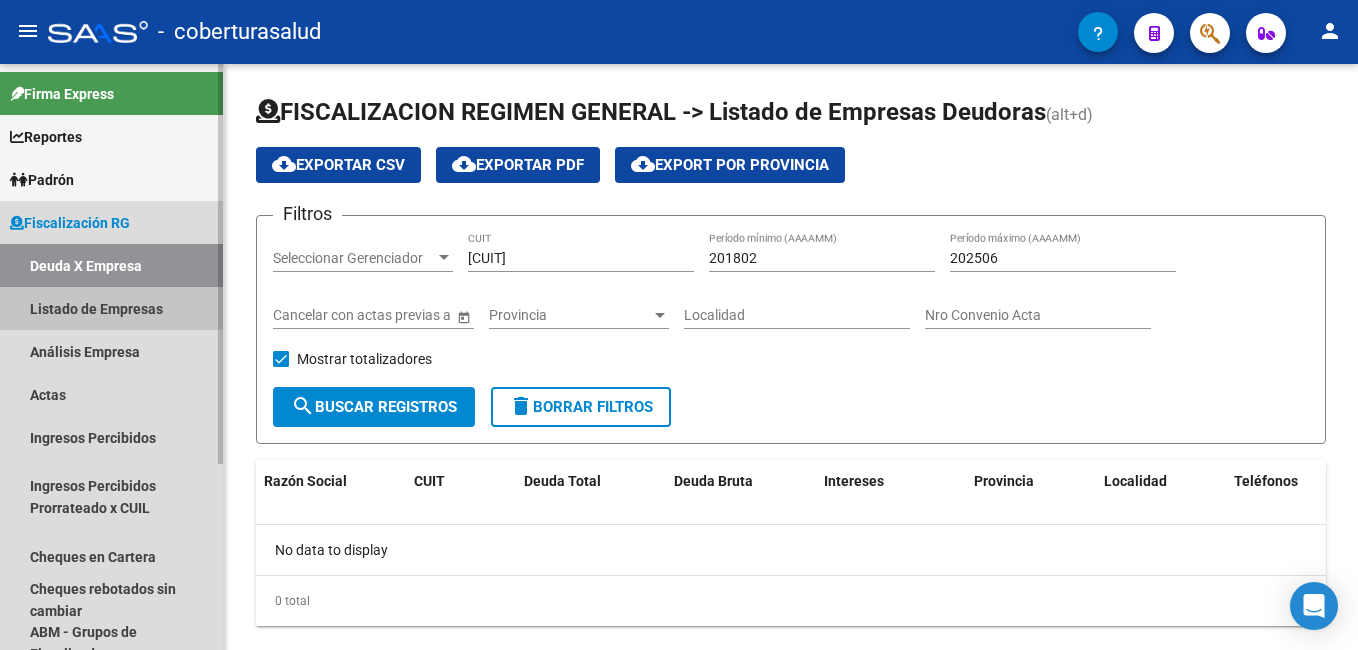 click on "Listado de Empresas" at bounding box center (111, 308) 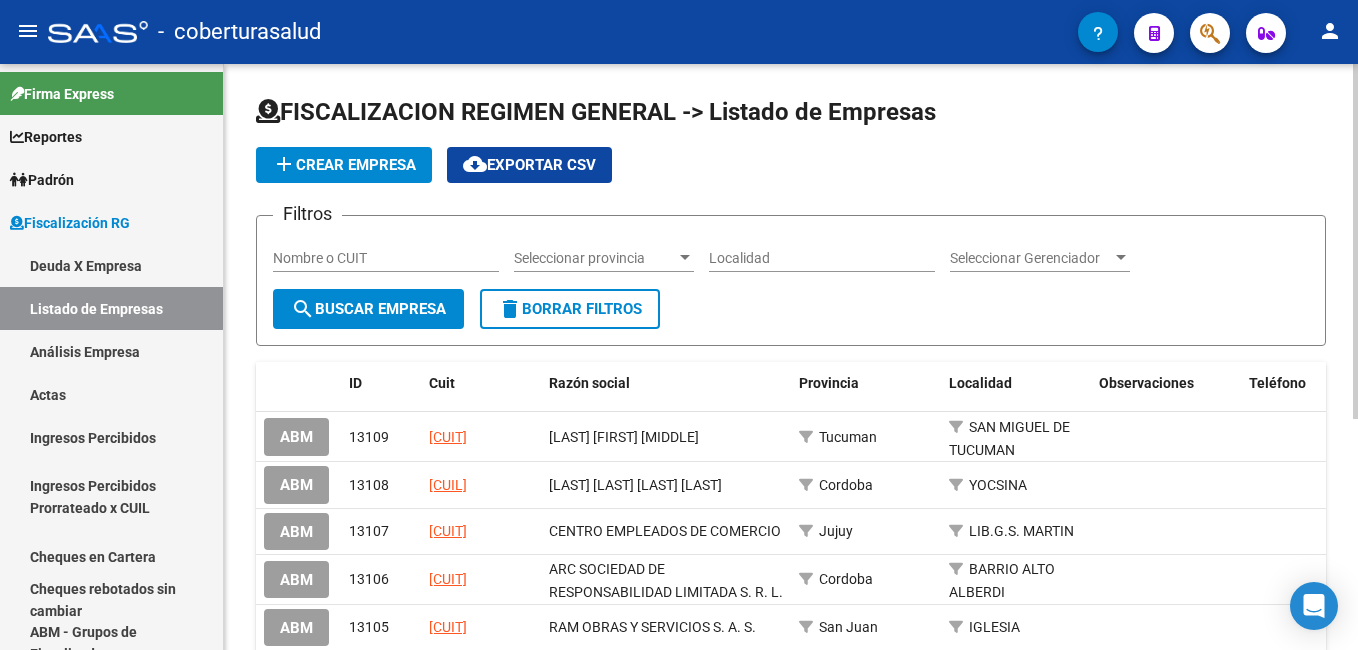 click on "FISCALIZACION REGIMEN GENERAL -> Listado de Empresas add Crear Empresa cloud_download Exportar CSV Filtros Nombre o CUIT Seleccionar provincia Seleccionar provincia Localidad Seleccionar Gerenciador Seleccionar Gerenciador search Buscar Empresa delete Borrar Filtros ID Cuit Razón social Provincia Localidad Observaciones Teléfono Email ABM 13109 [CUIT] IWANKOW DEBORAH NATACHA Tucuman SAN MIGUEL DE TUCUMAN ABM 13108 [CUIT] SEGOVIA JURADO MARINO WALTER Cordoba YOCSINA ABM 13107 [CUIT] CENTRO EMPLEADOS DE COMERCIO Jujuy LIB.G.S. MARTIN ABM 13106 [CUIT] ARC SOCIEDAD DE RESPONSABILIDAD LIMITADA S. R. L. Cordoba BARRIO ALBERDI ABM 13105 [CUIT] RAM OBRAS Y SERVICIOS S. A. S. San Juan IGLESIA ABM 13104 [CUIT] SYRAH C&C SALTA S. R. L. Salta SALTA ABM 13103 [CUIT] JUAREZ RICARDO LUIS Tucuman SAN MIGUEL DE TUCUMAN ABM 13102 [CUIT] DE ANGELIS FRANCO Rio Negro ALLEN ABM 13101 [CUIT] Cordoba" 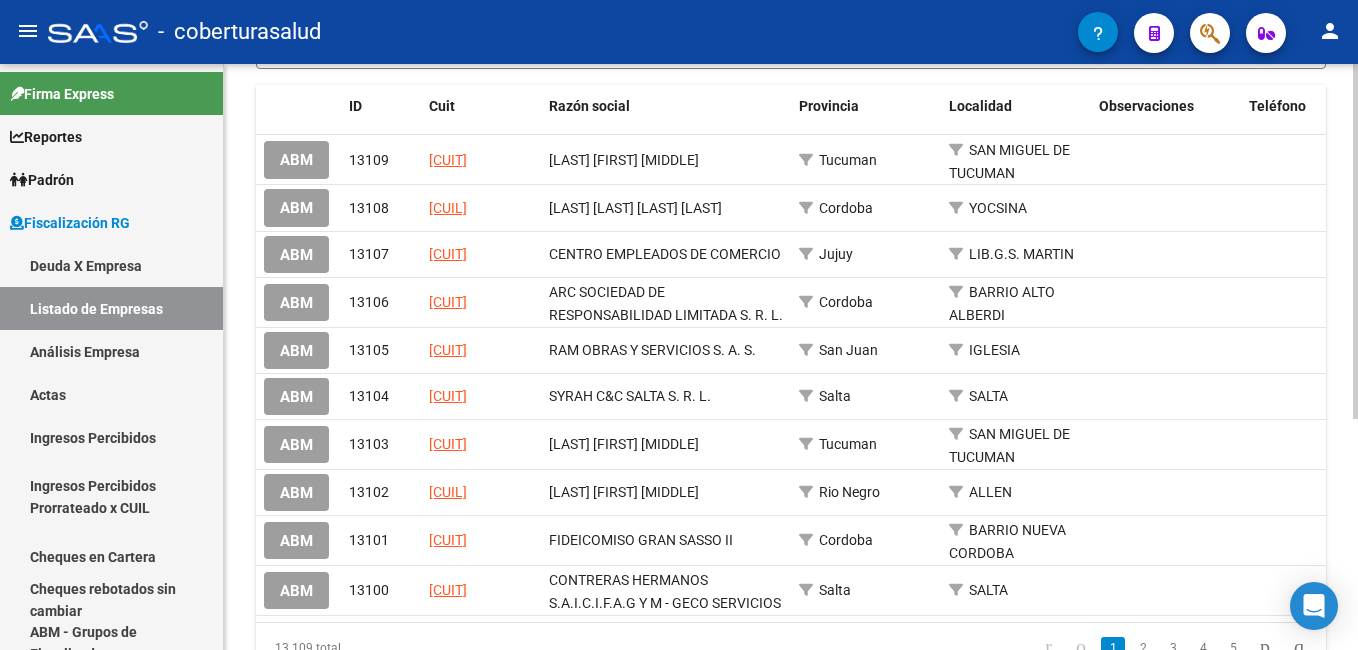 scroll, scrollTop: 180, scrollLeft: 0, axis: vertical 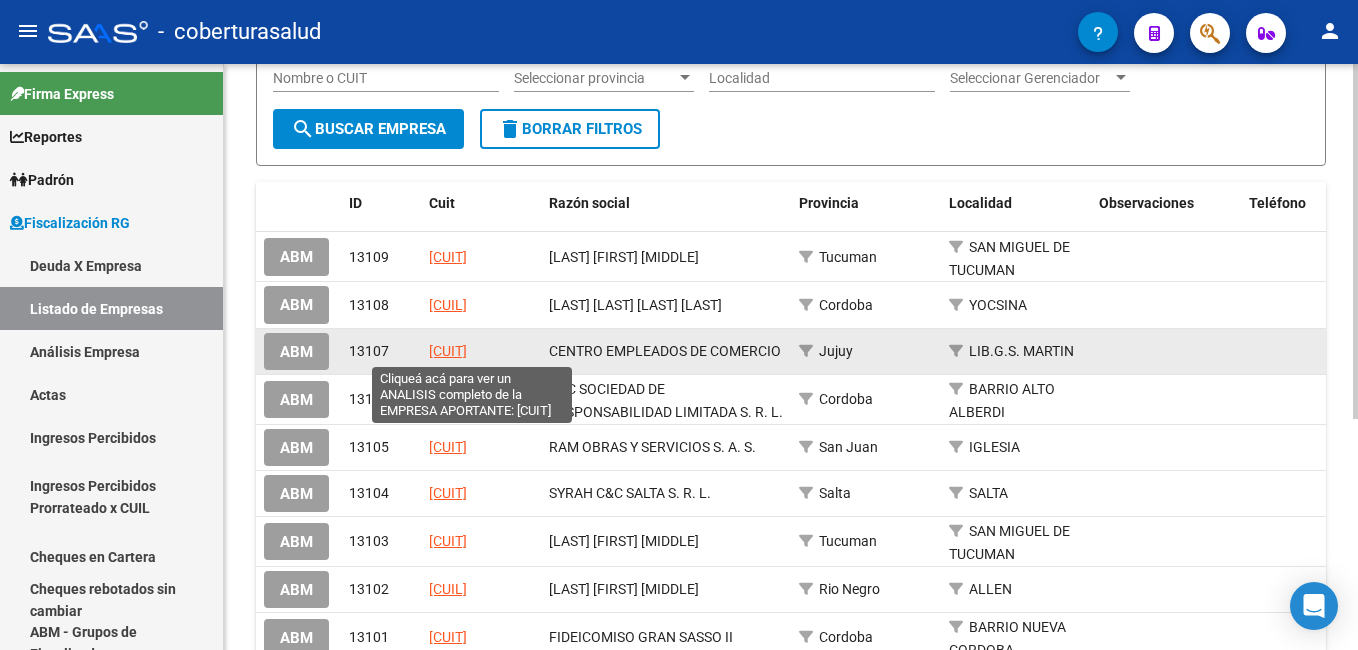 drag, startPoint x: 428, startPoint y: 346, endPoint x: 516, endPoint y: 351, distance: 88.14193 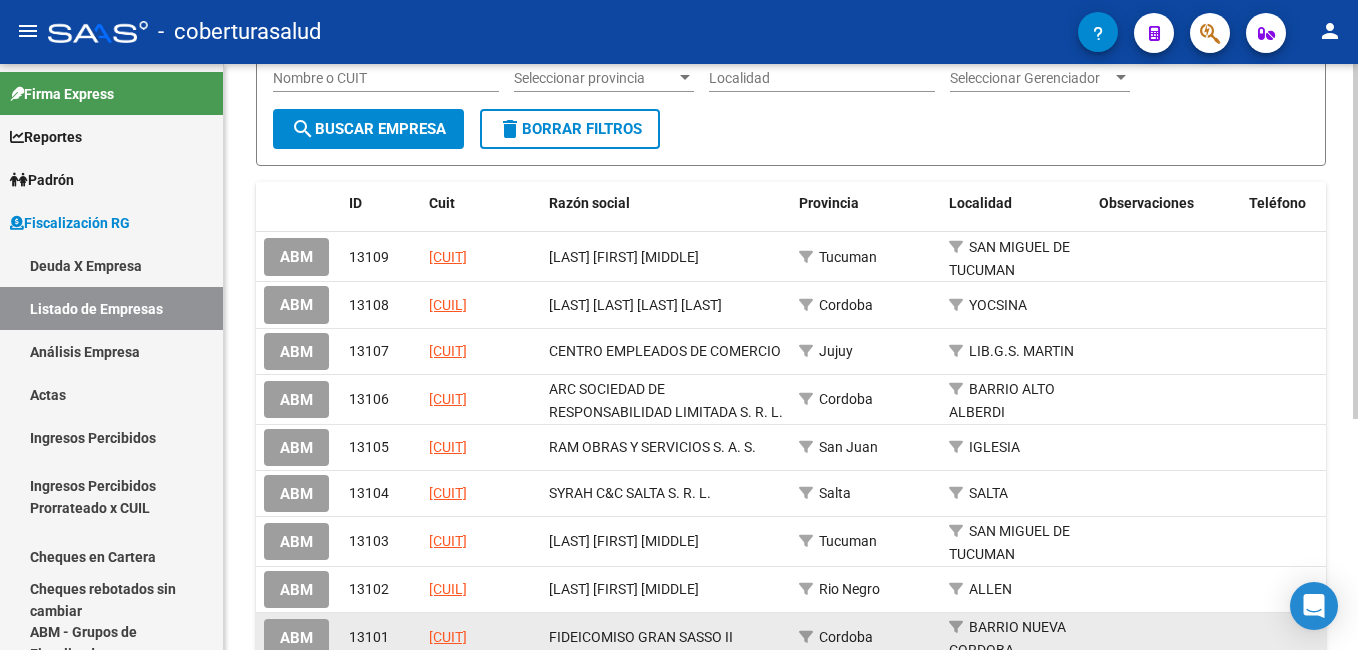 copy on "[CUIT]" 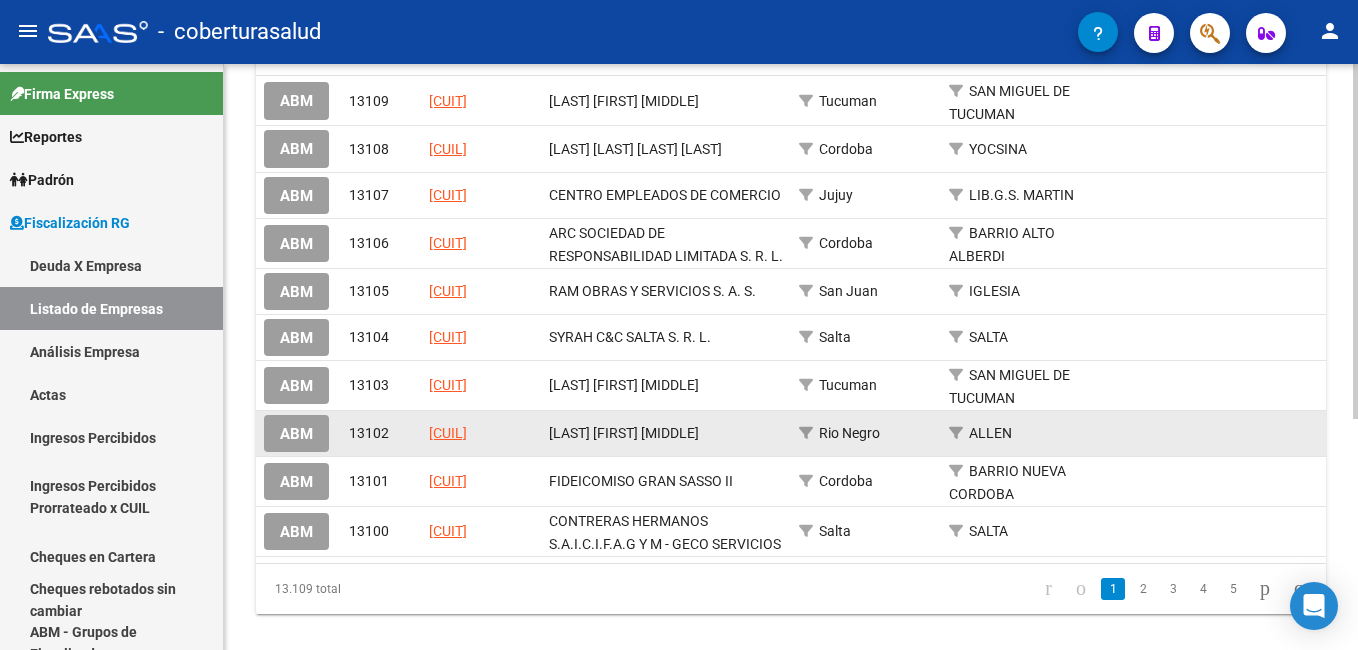 scroll, scrollTop: 380, scrollLeft: 0, axis: vertical 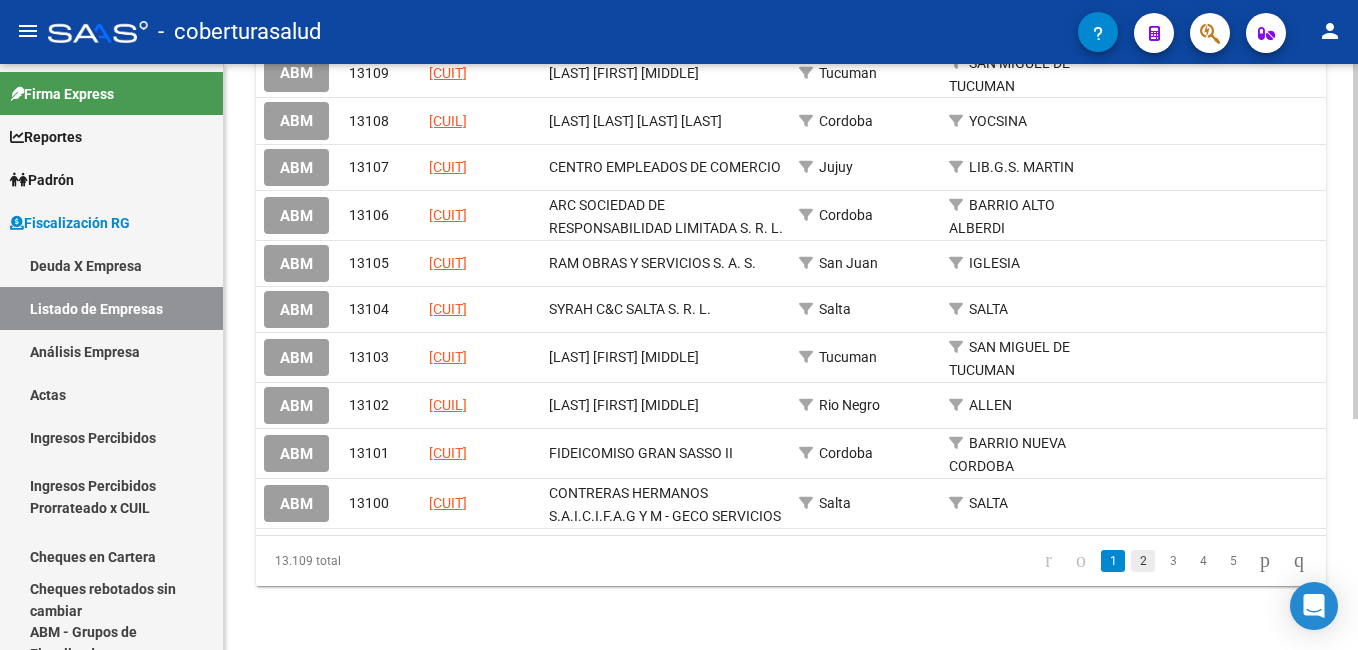 click on "2" 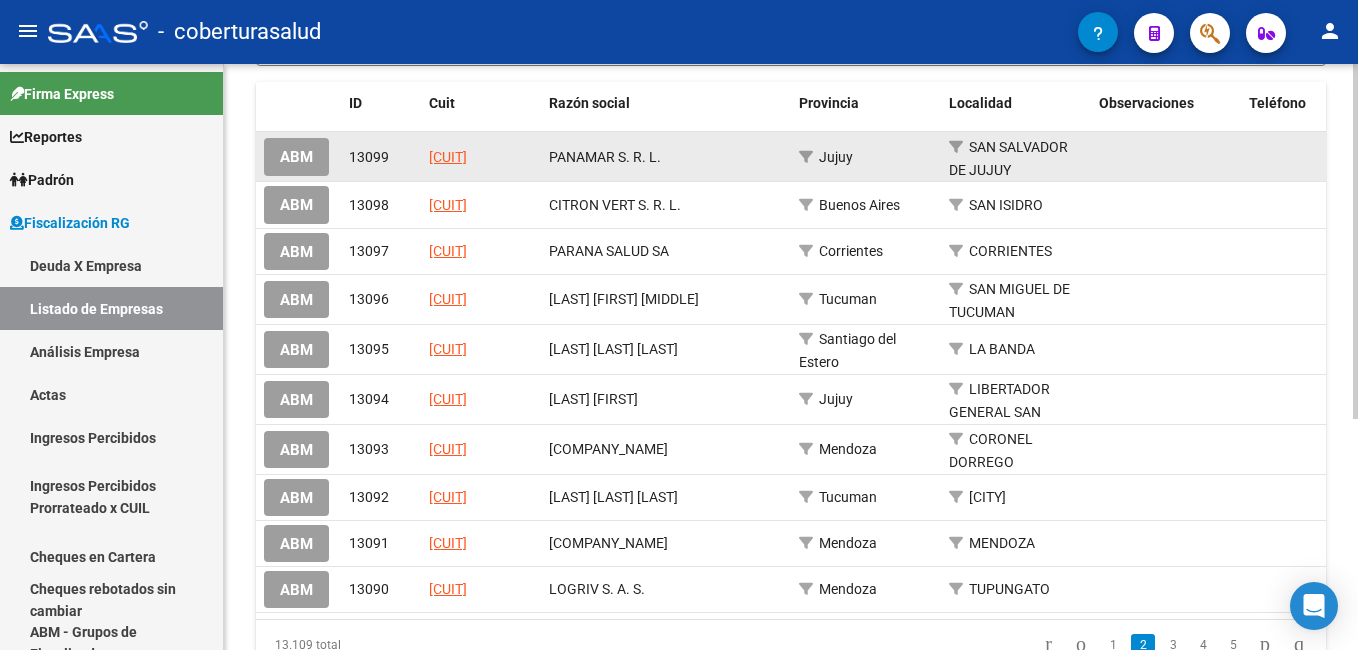 scroll, scrollTop: 380, scrollLeft: 0, axis: vertical 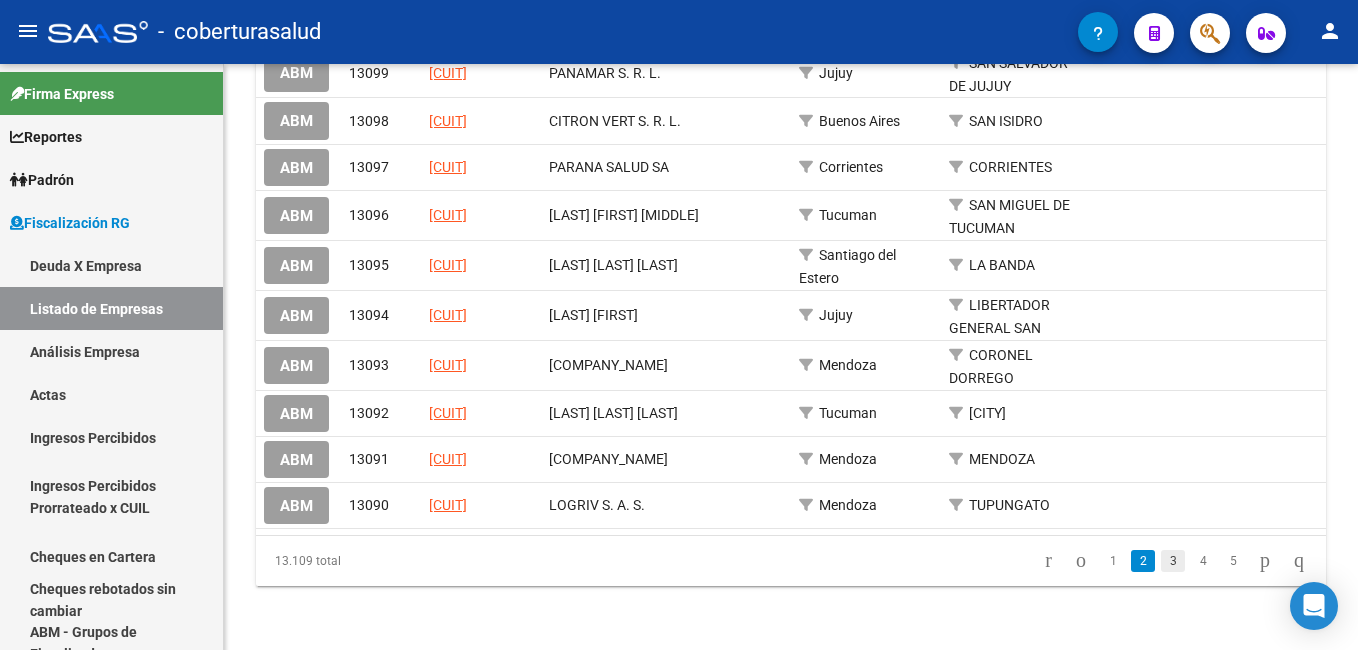 click on "3" 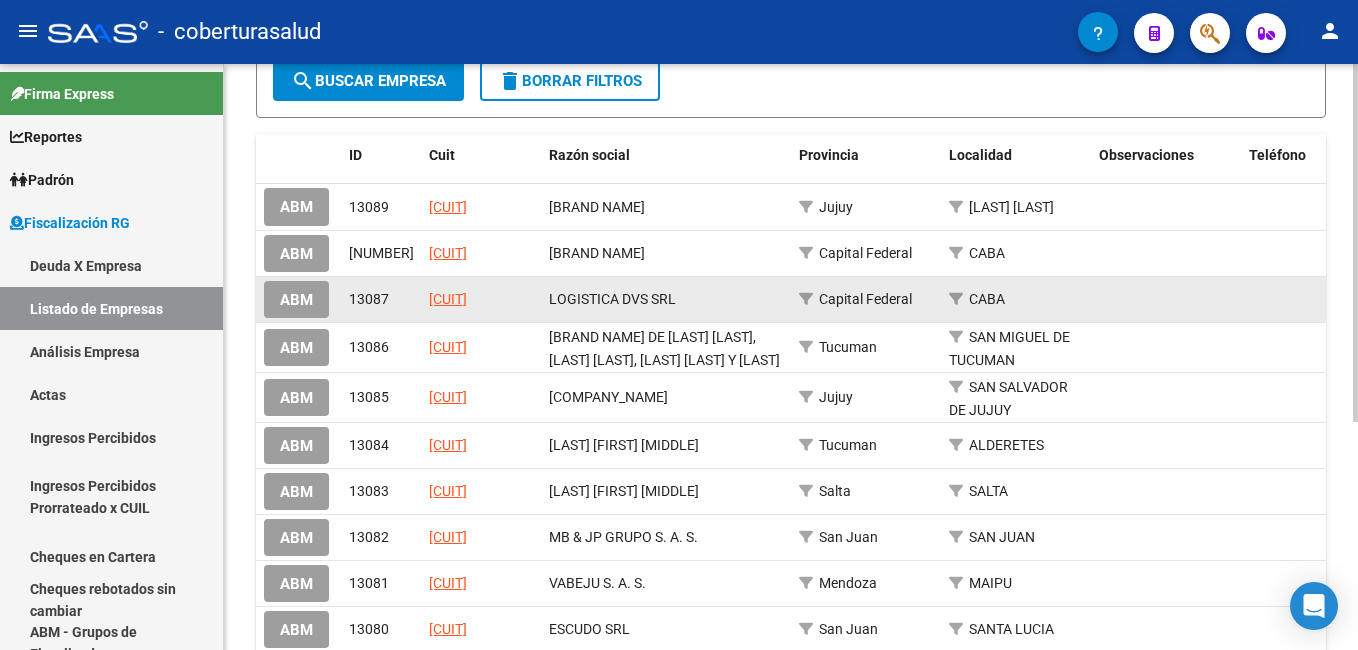 scroll, scrollTop: 272, scrollLeft: 0, axis: vertical 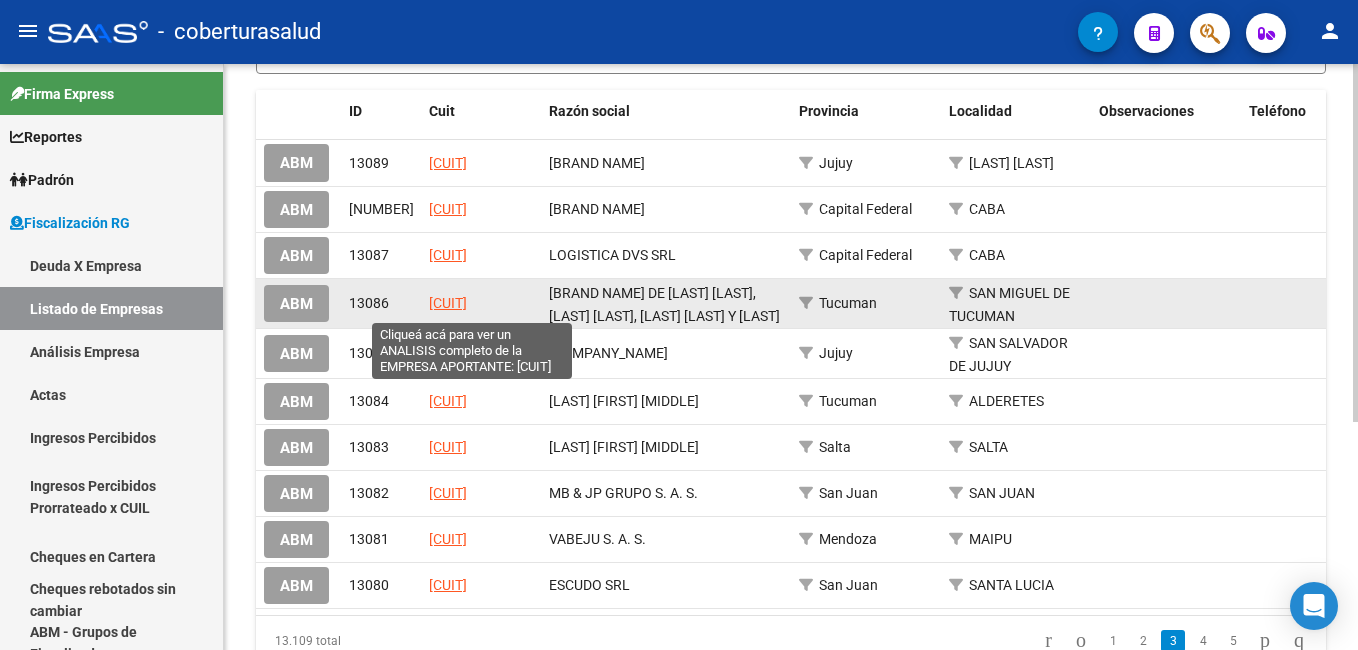 drag, startPoint x: 429, startPoint y: 304, endPoint x: 515, endPoint y: 310, distance: 86.209045 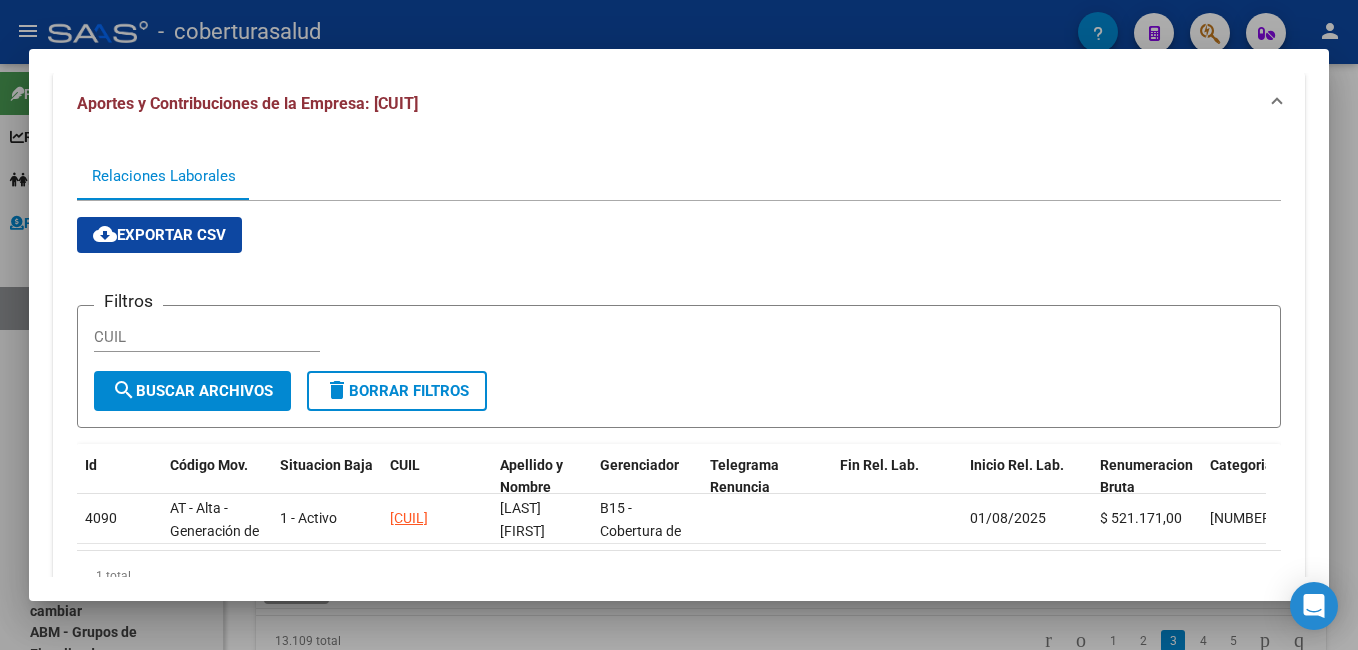 scroll, scrollTop: 345, scrollLeft: 0, axis: vertical 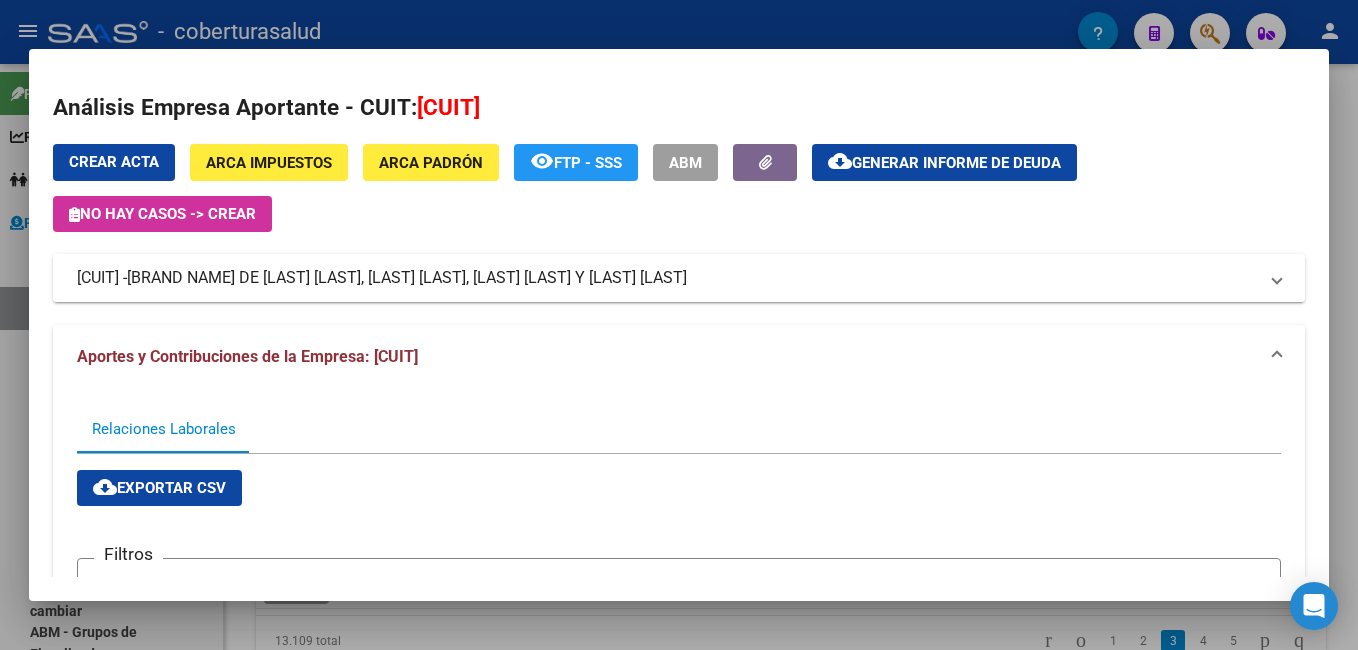 drag, startPoint x: 177, startPoint y: 278, endPoint x: 76, endPoint y: 275, distance: 101.04455 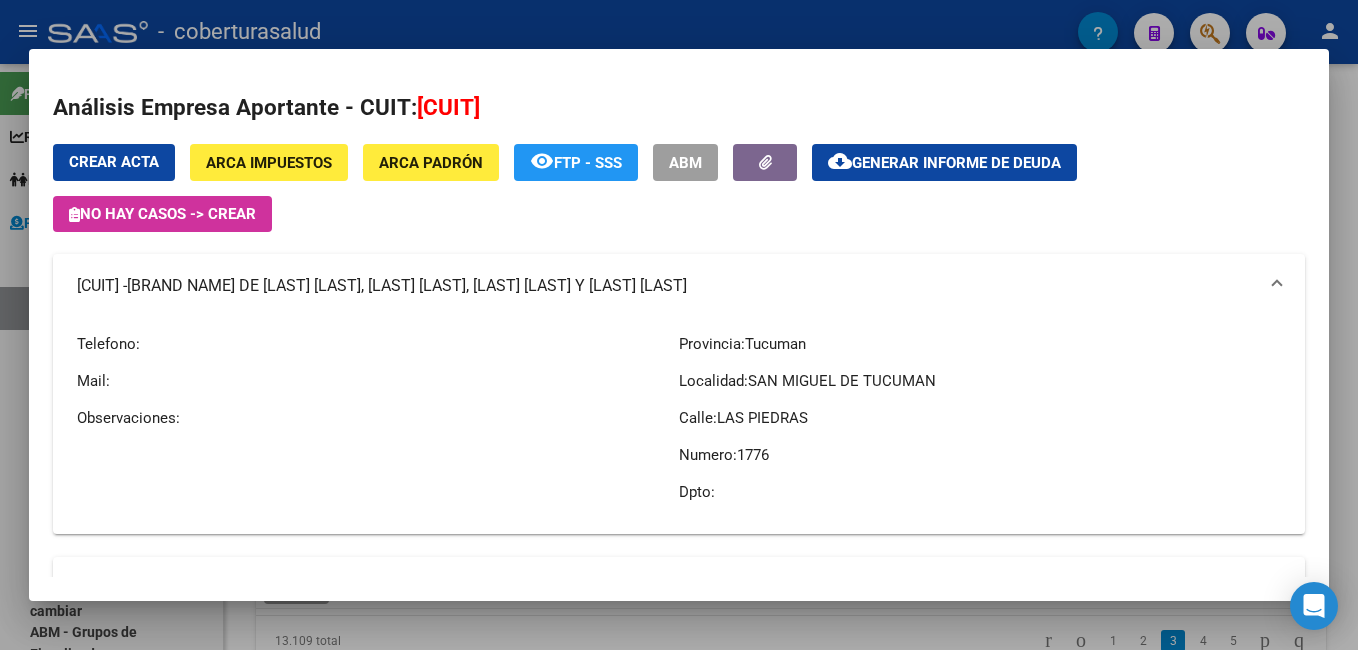 click at bounding box center (679, 325) 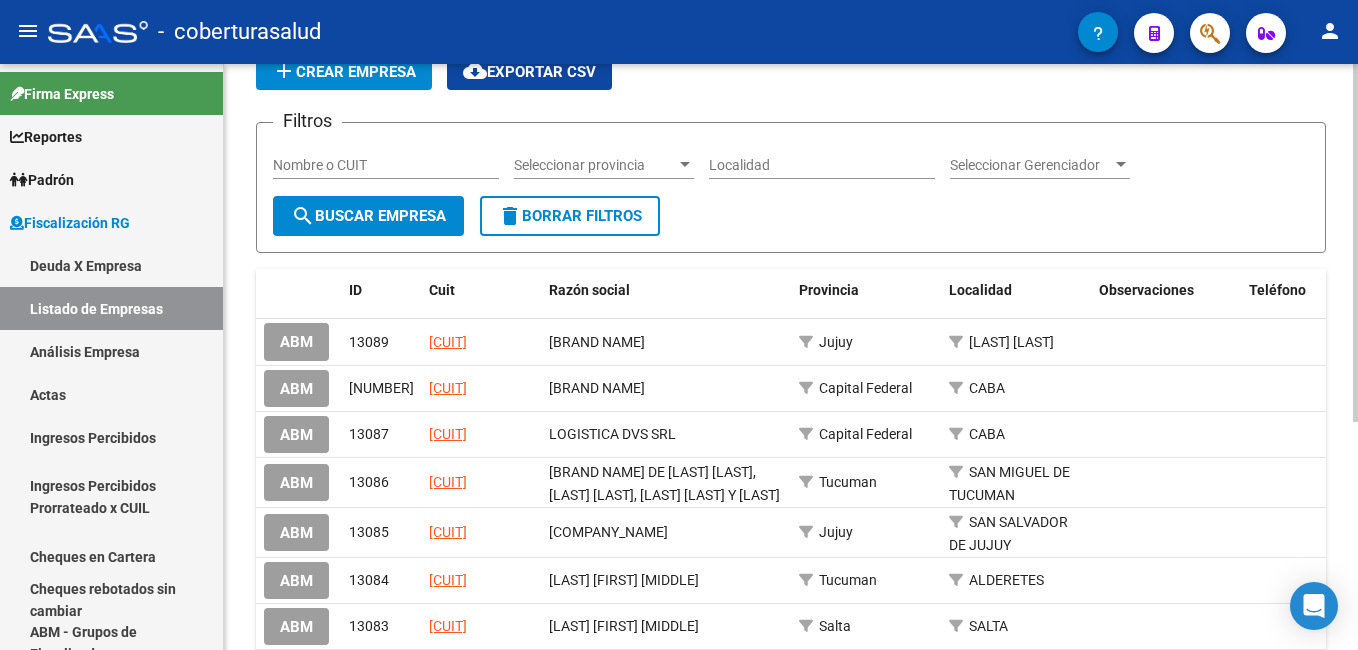 scroll, scrollTop: 0, scrollLeft: 0, axis: both 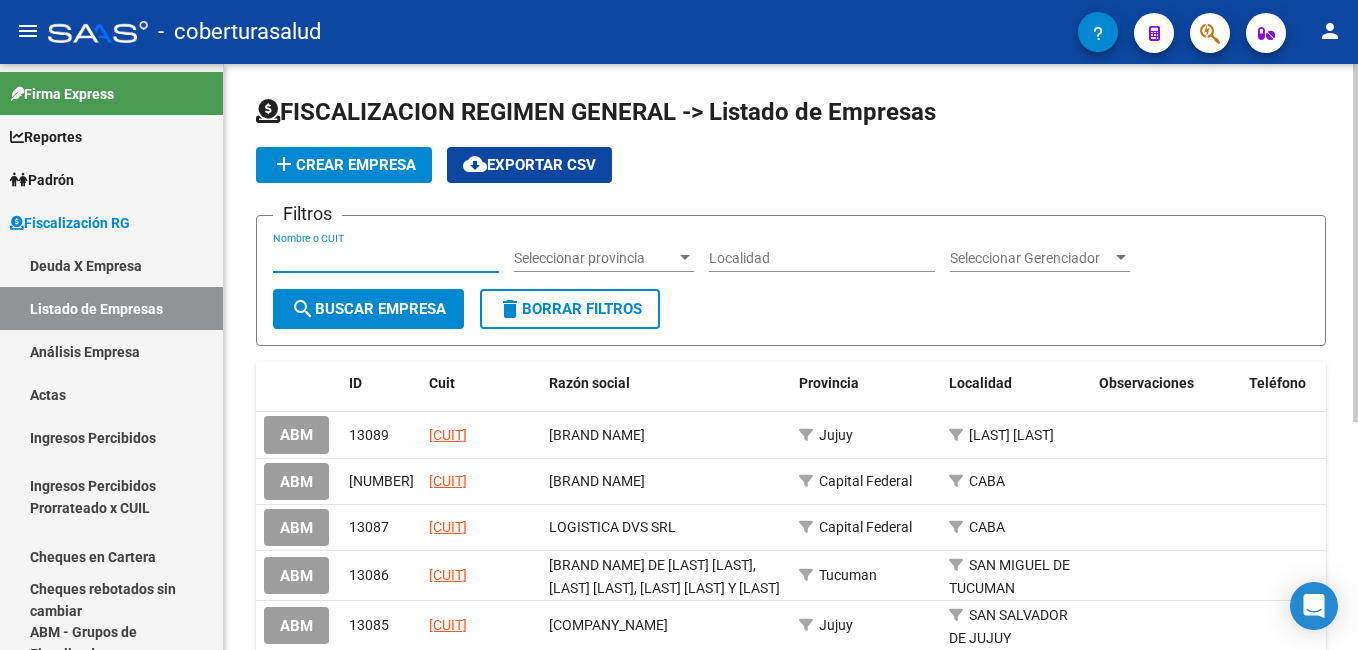 click on "Nombre o CUIT" at bounding box center [386, 258] 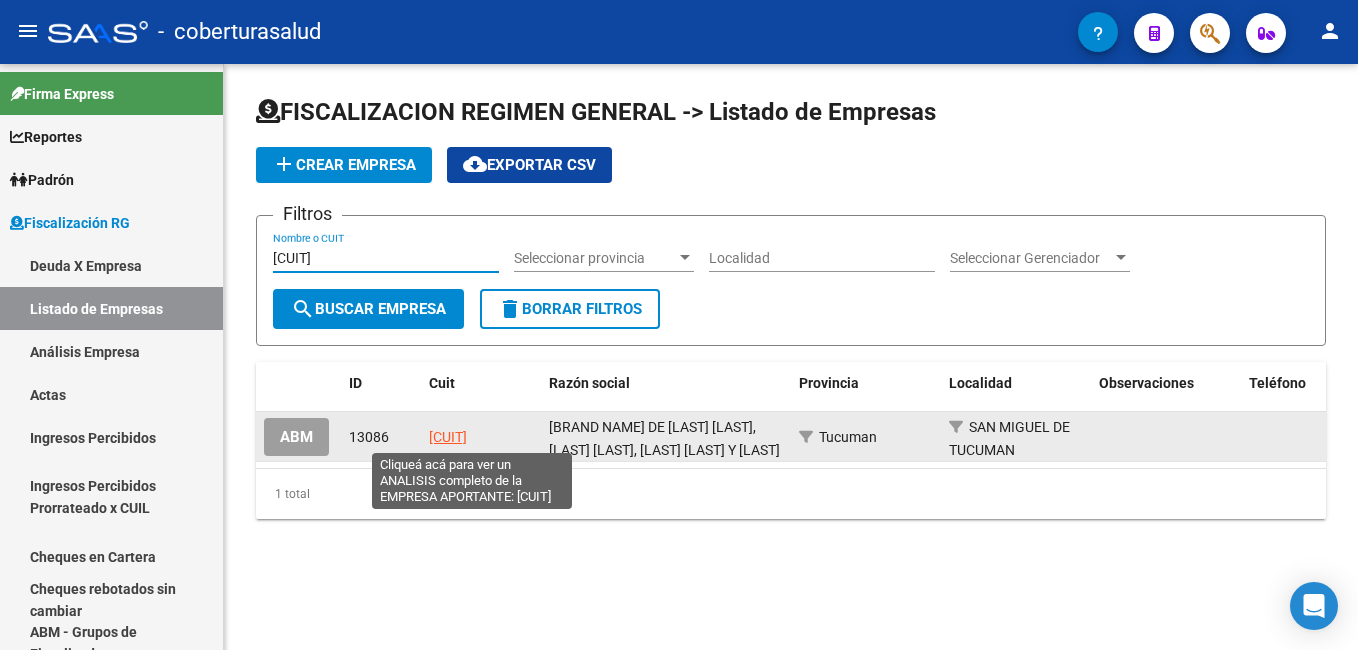 click on "[CUIT]" 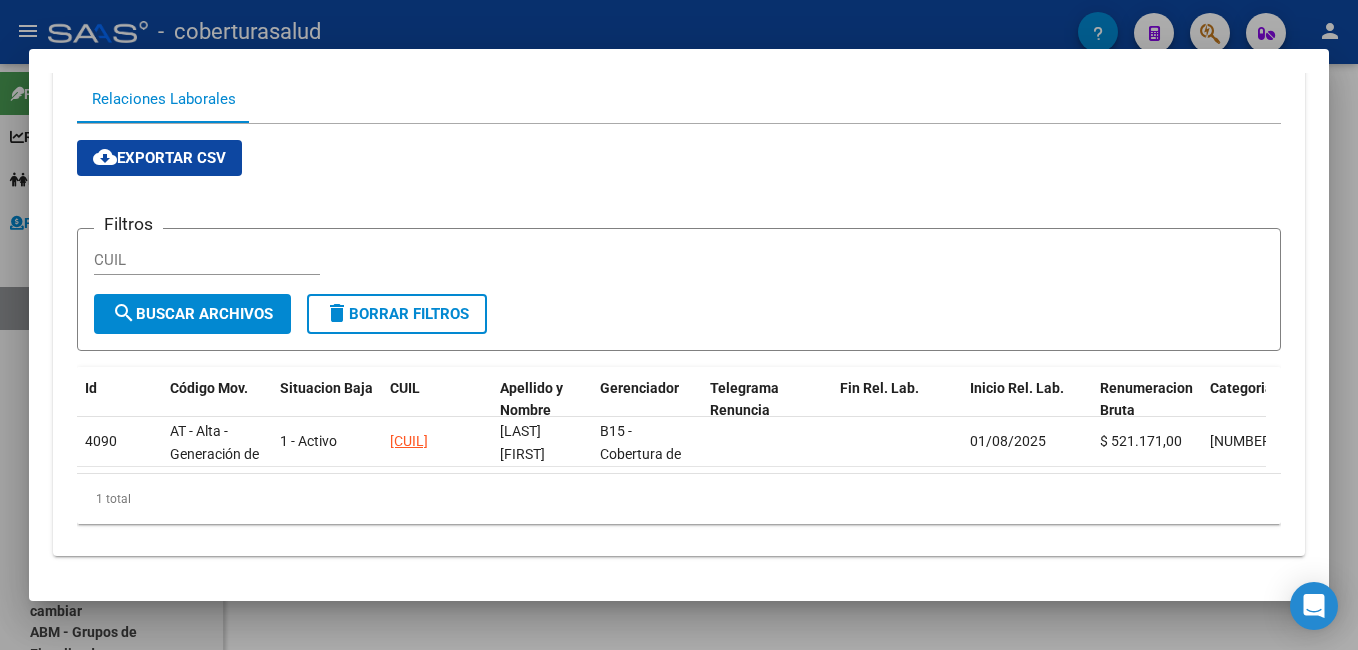 scroll, scrollTop: 345, scrollLeft: 0, axis: vertical 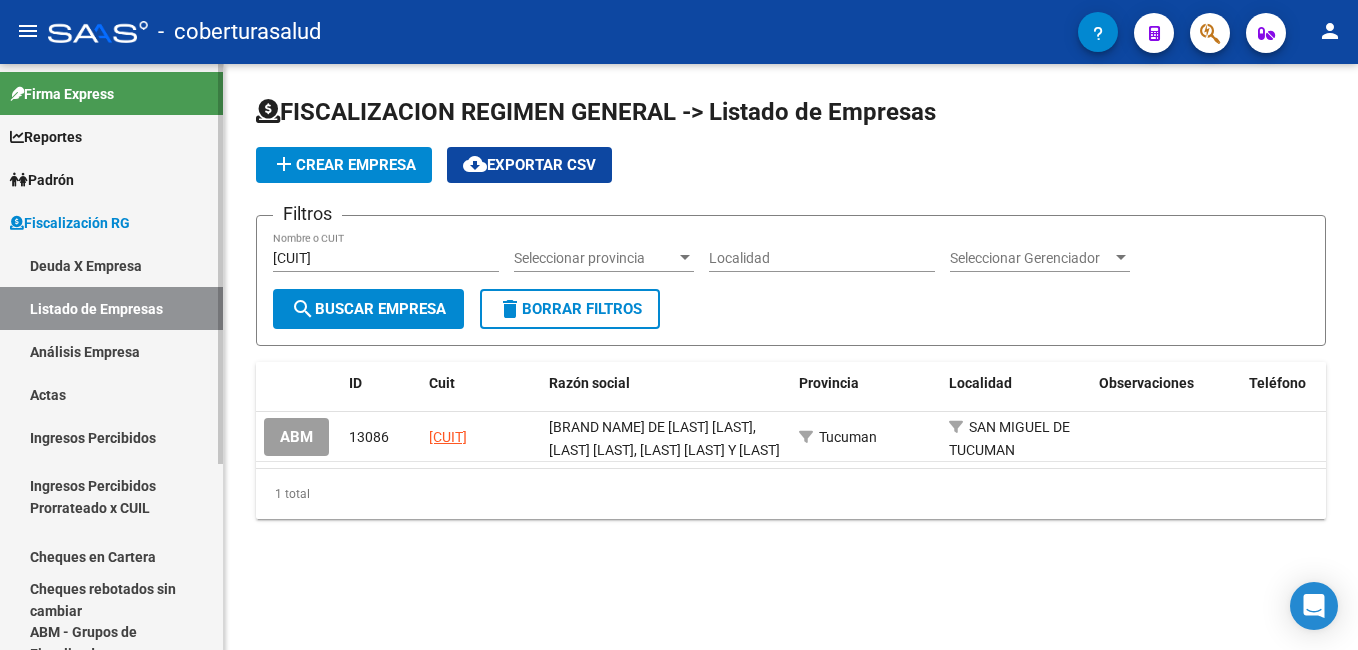 drag, startPoint x: 368, startPoint y: 256, endPoint x: 68, endPoint y: 241, distance: 300.37476 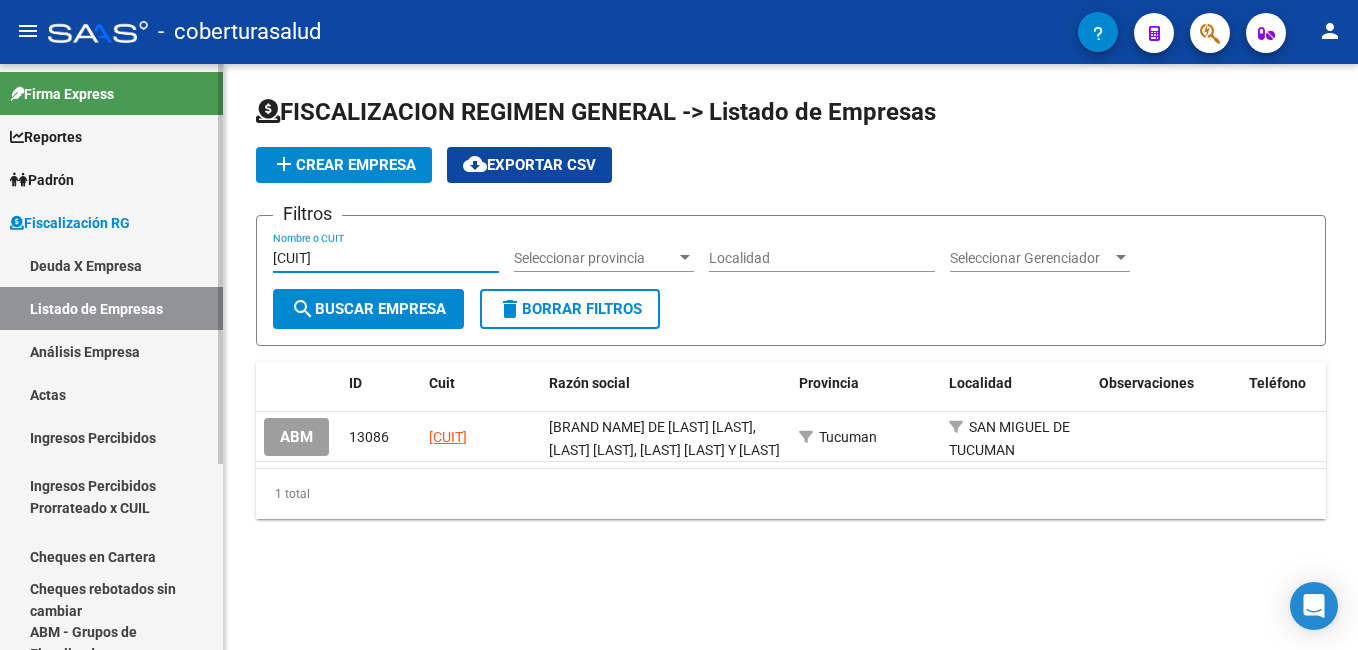 paste on "[CUIT]" 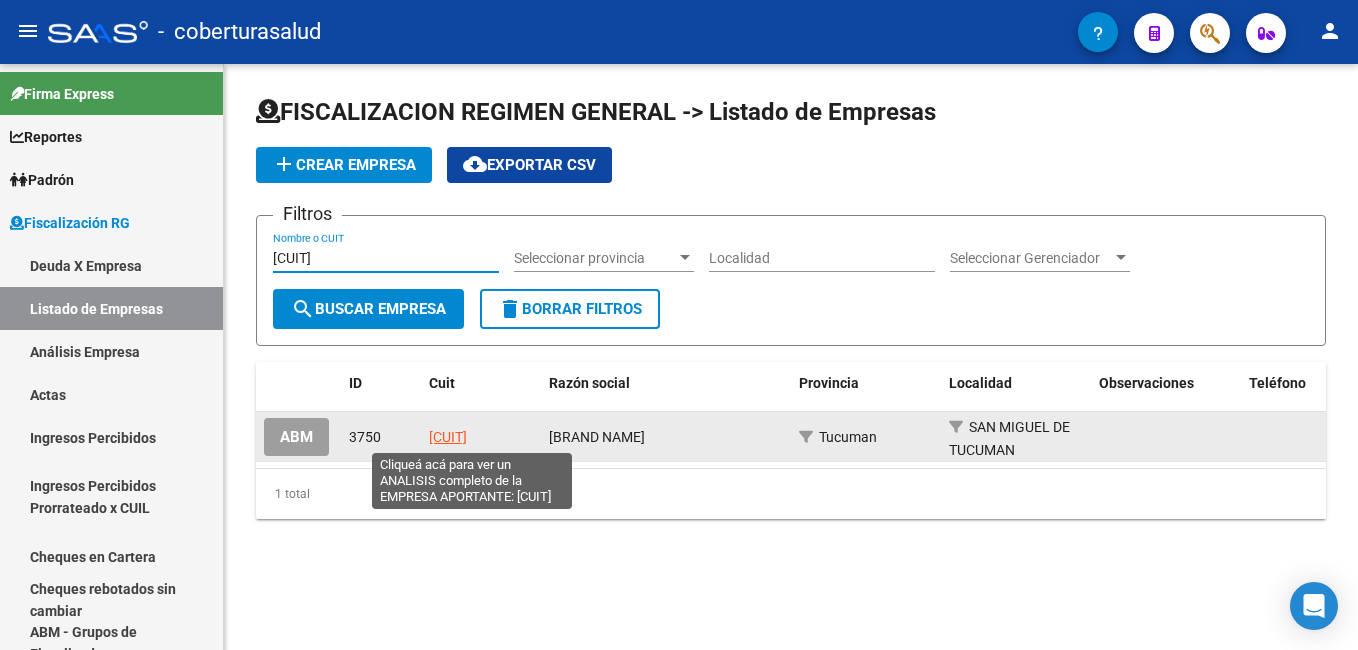 type on "[CUIT]" 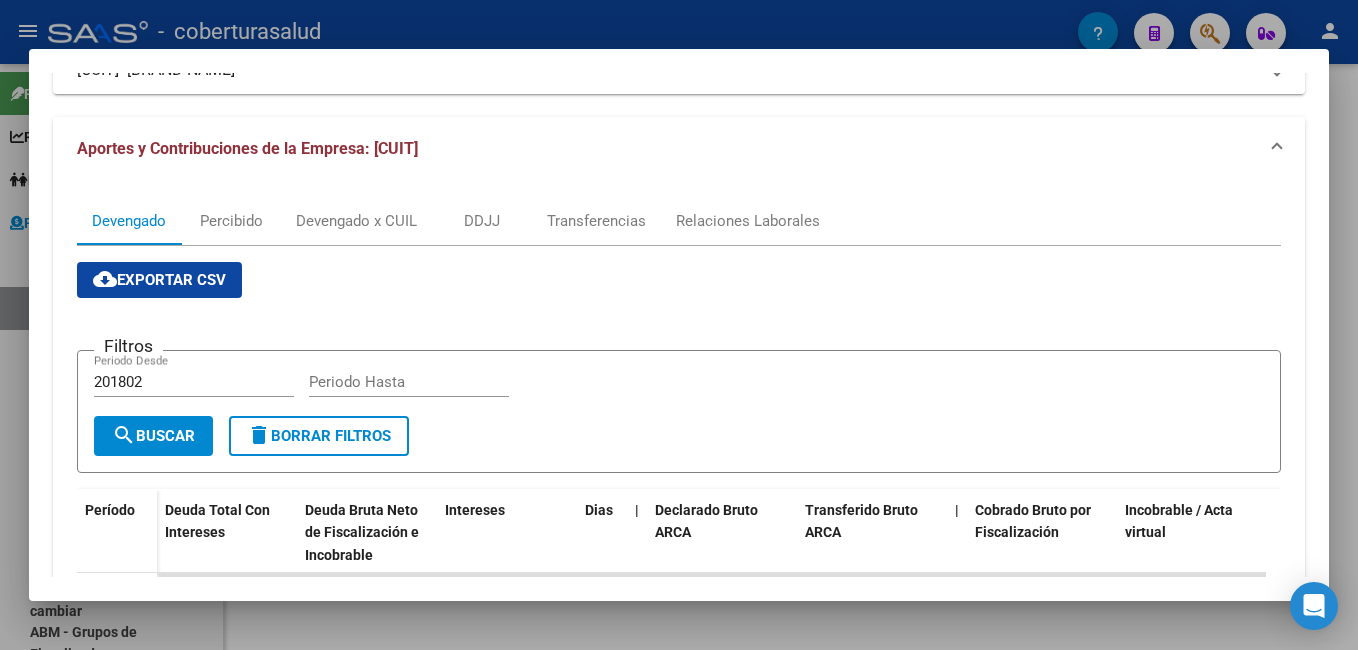 scroll, scrollTop: 200, scrollLeft: 0, axis: vertical 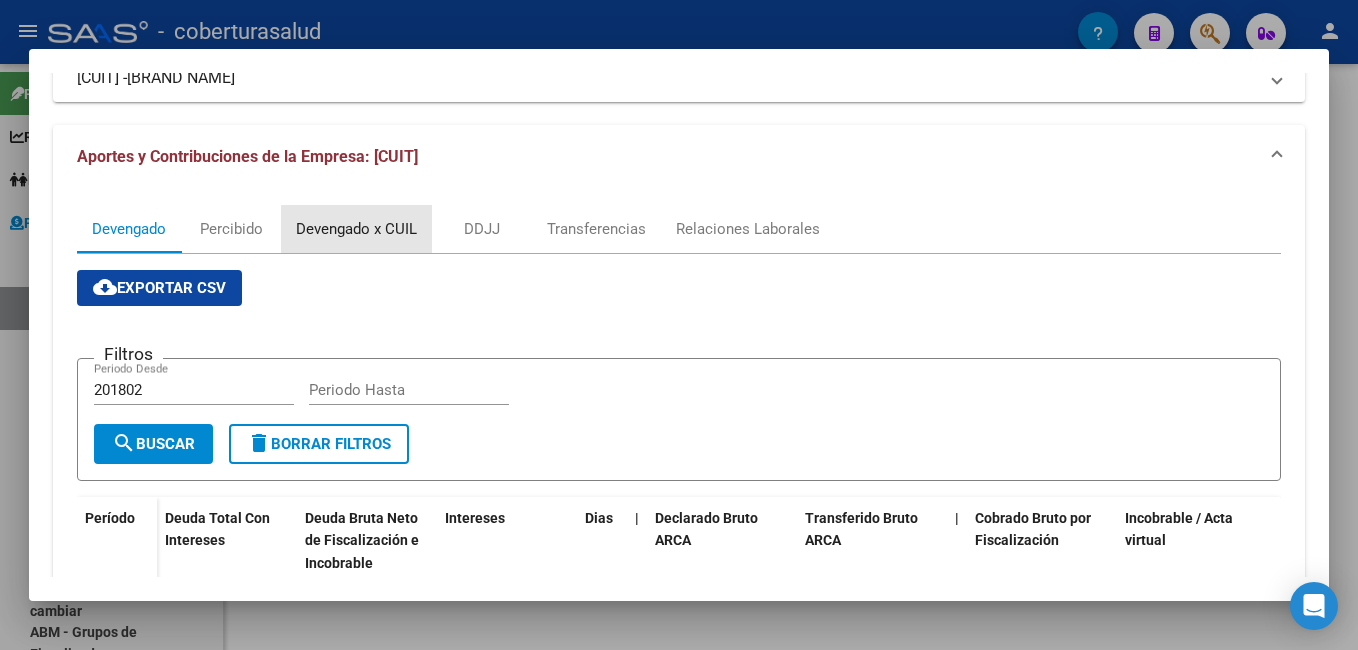 click on "Devengado x CUIL" at bounding box center [356, 229] 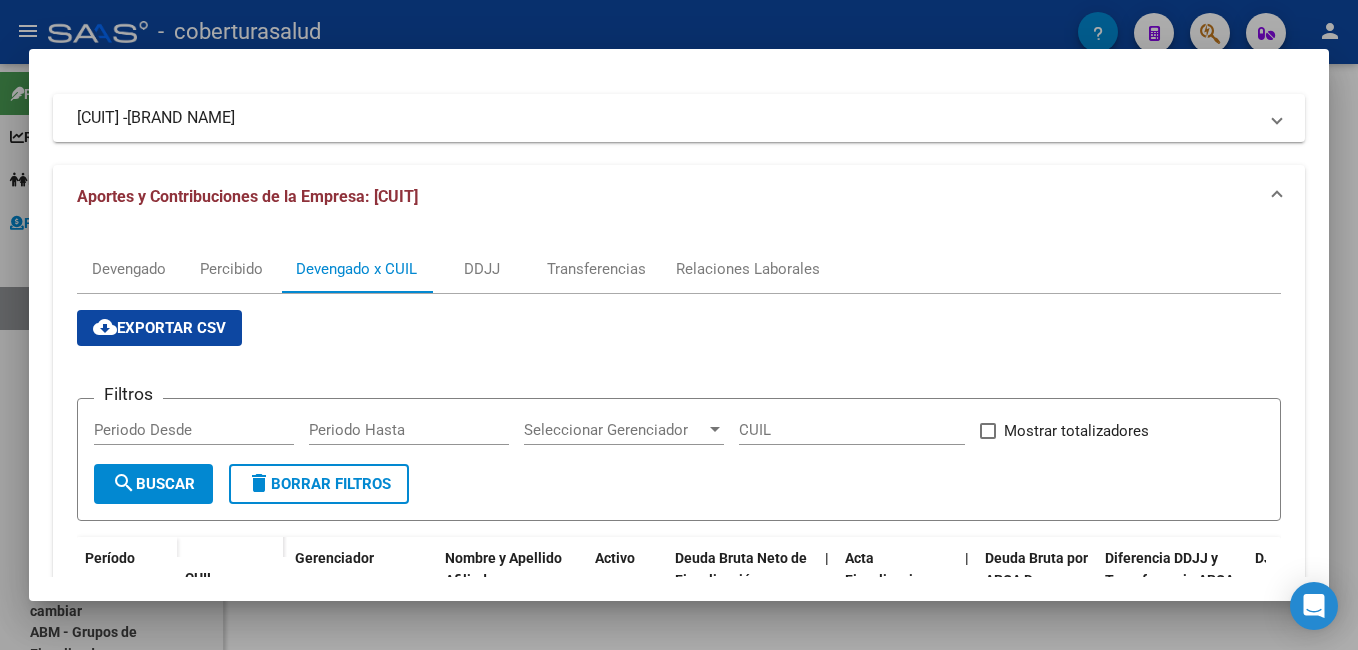 scroll, scrollTop: 100, scrollLeft: 0, axis: vertical 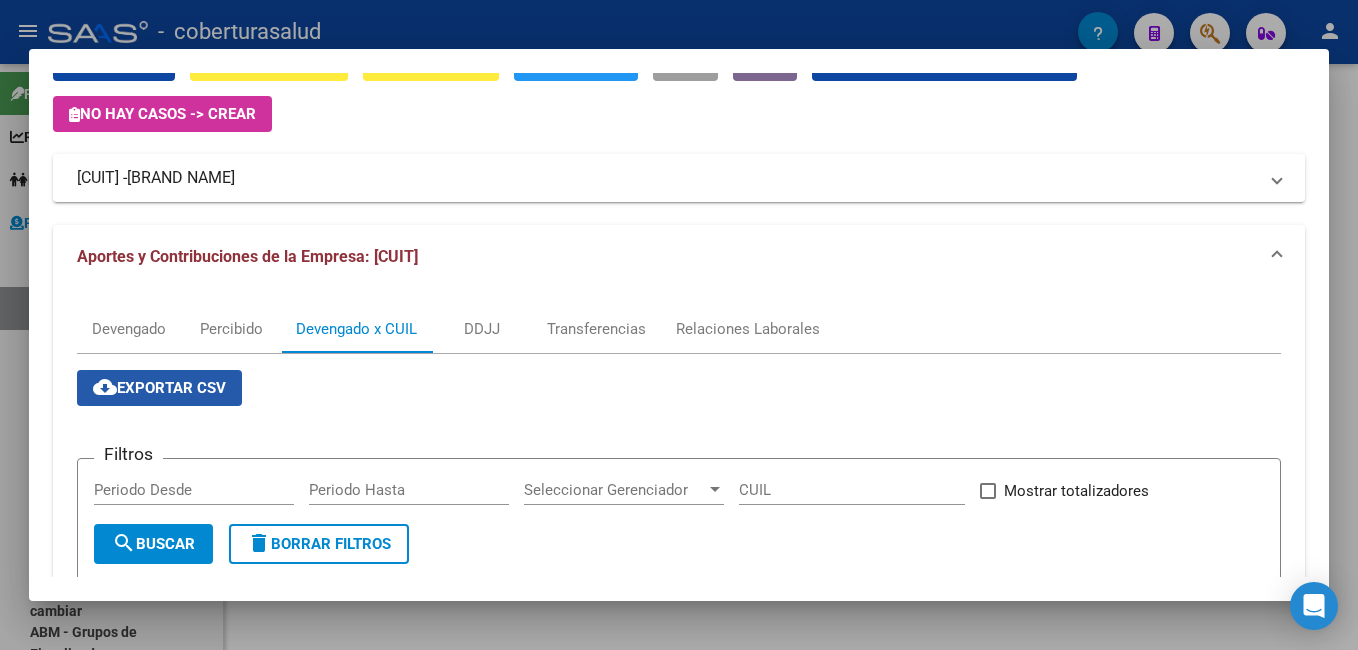 click on "cloud_download  Exportar CSV" at bounding box center (159, 388) 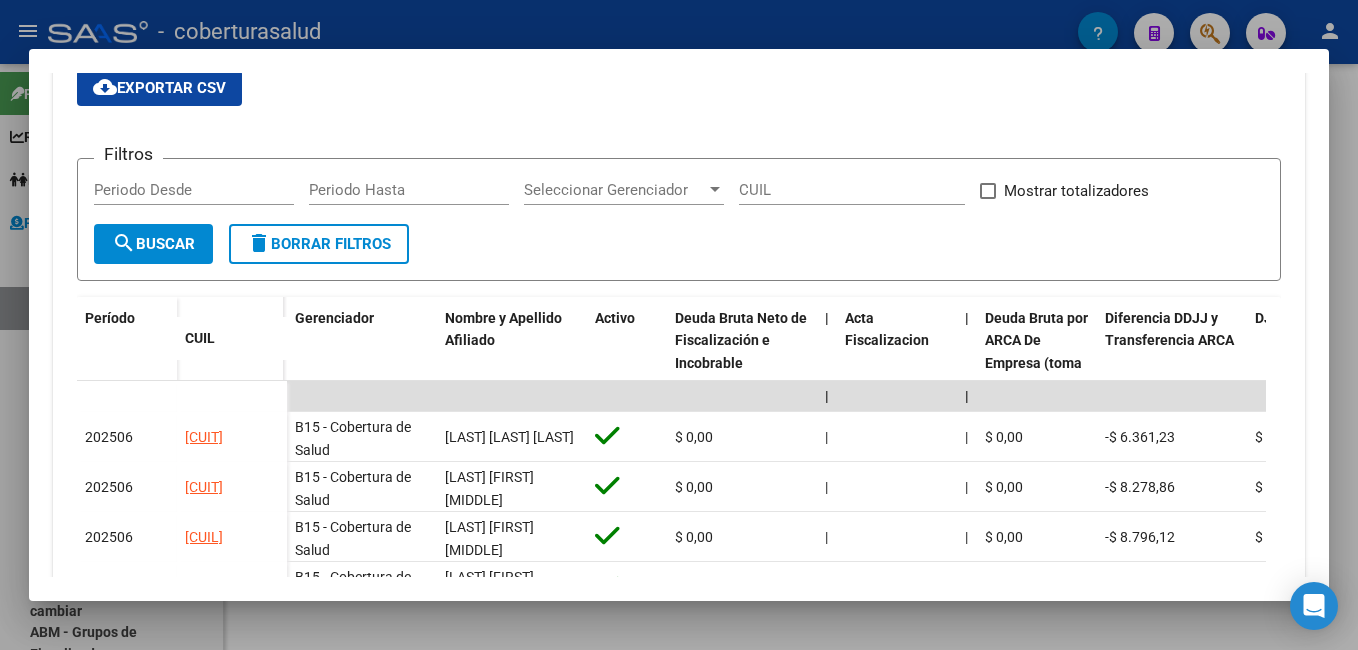 scroll, scrollTop: 500, scrollLeft: 0, axis: vertical 